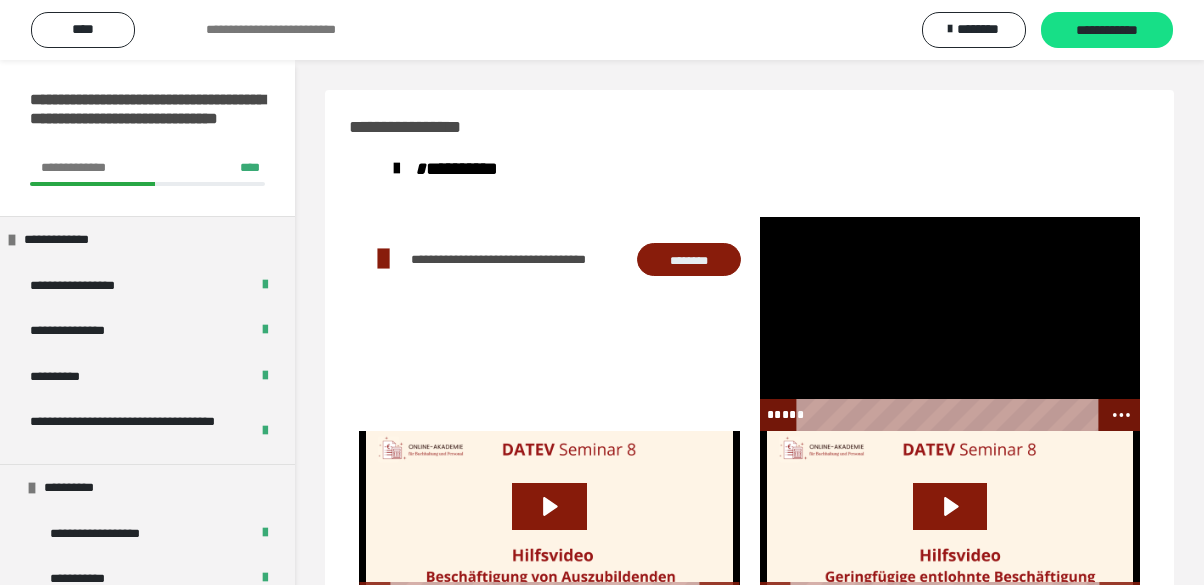 scroll, scrollTop: 79, scrollLeft: 0, axis: vertical 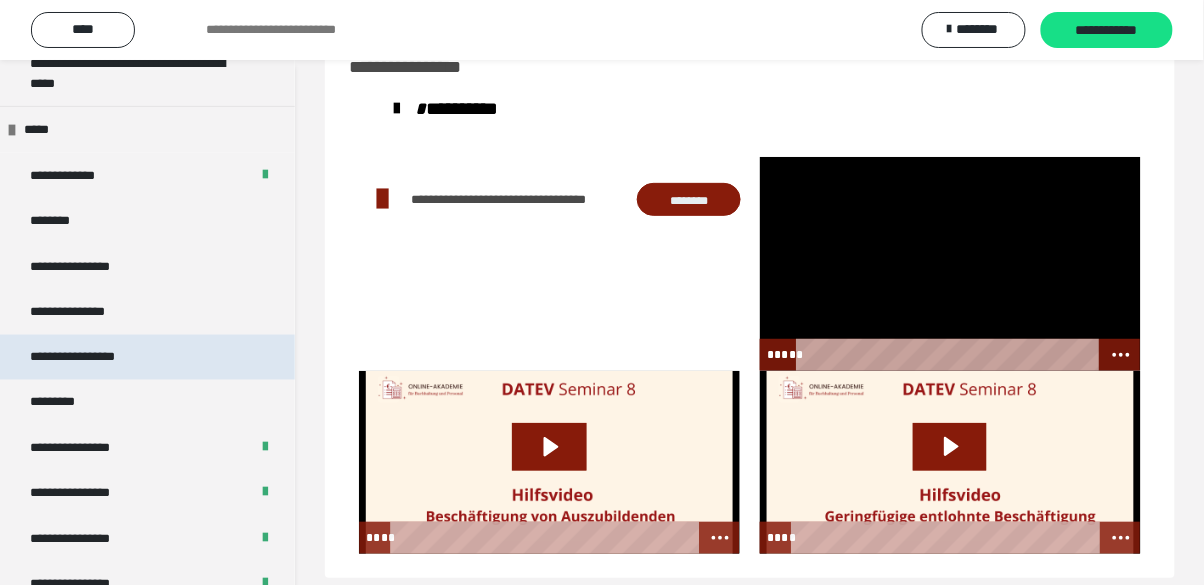 click on "**********" at bounding box center (147, 358) 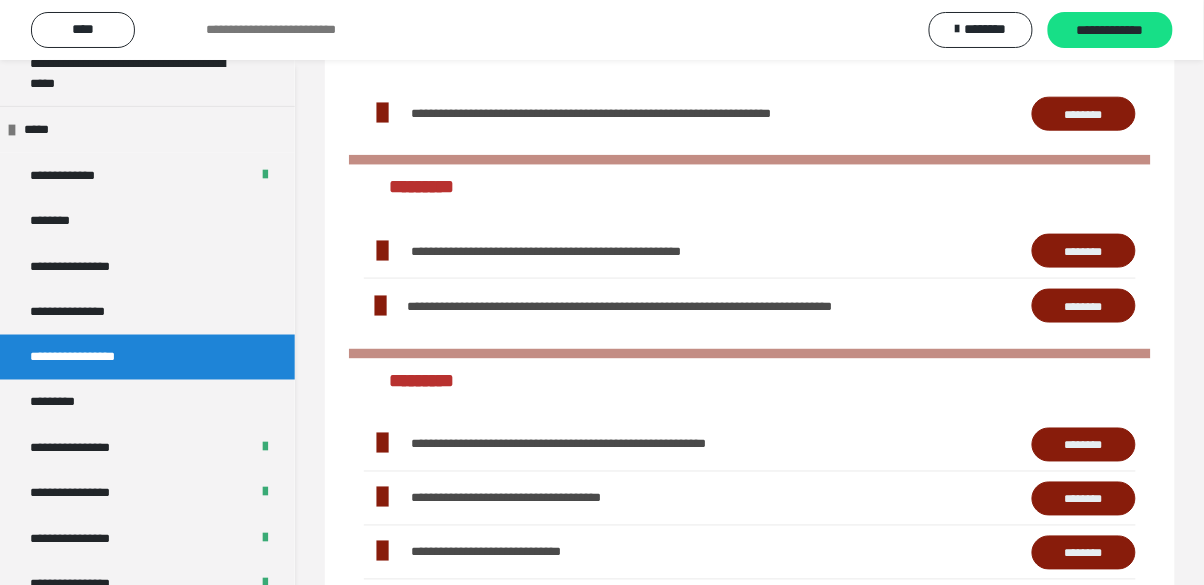 scroll, scrollTop: 2158, scrollLeft: 0, axis: vertical 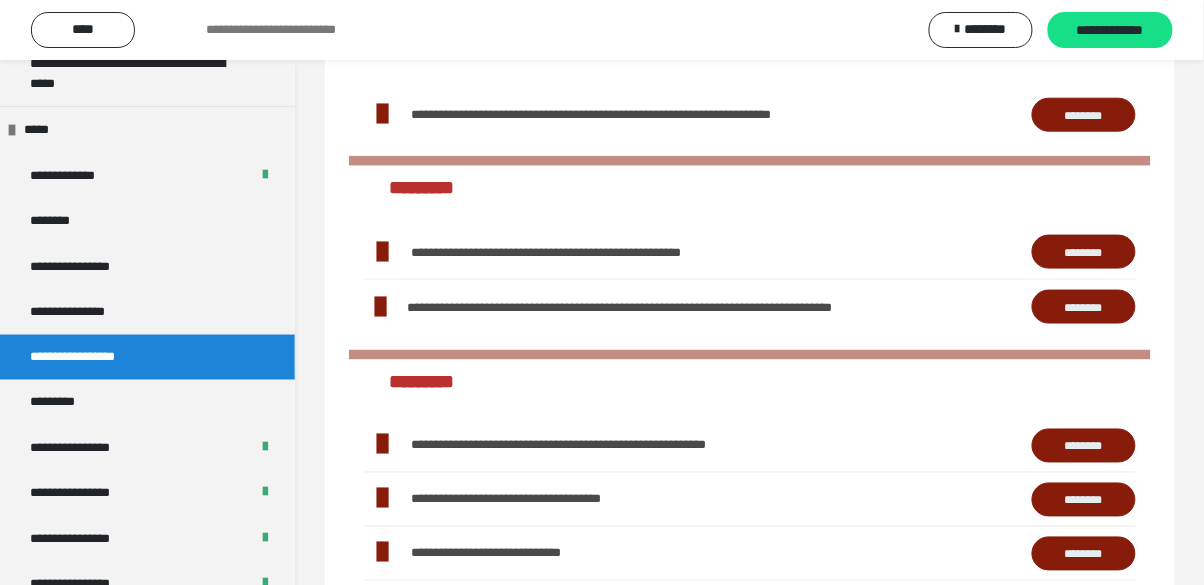 click on "********" at bounding box center [1084, 252] 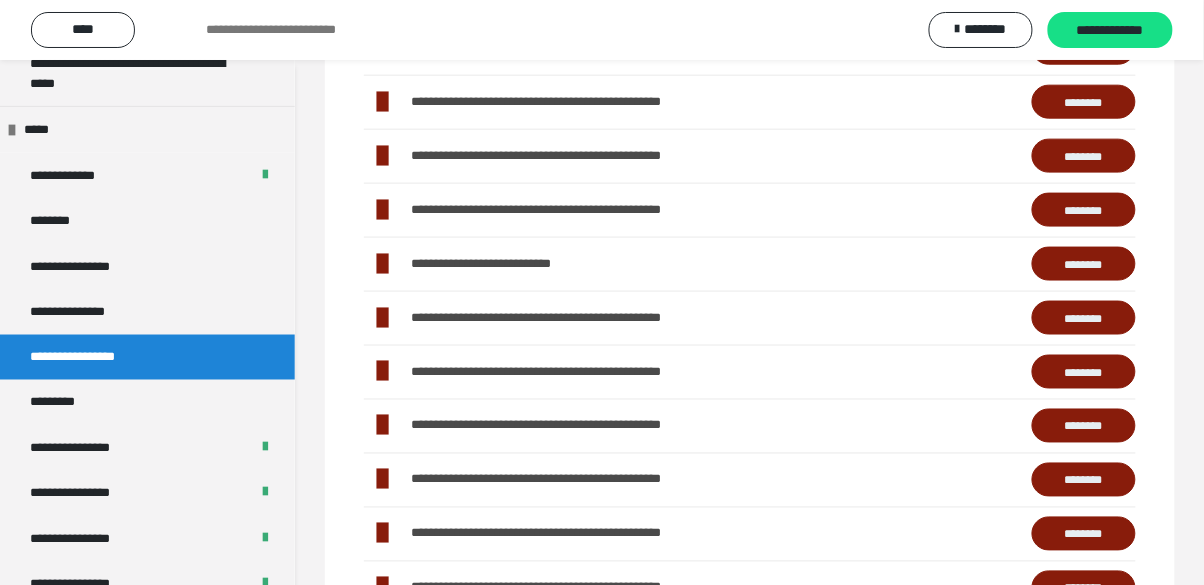 scroll, scrollTop: 484, scrollLeft: 0, axis: vertical 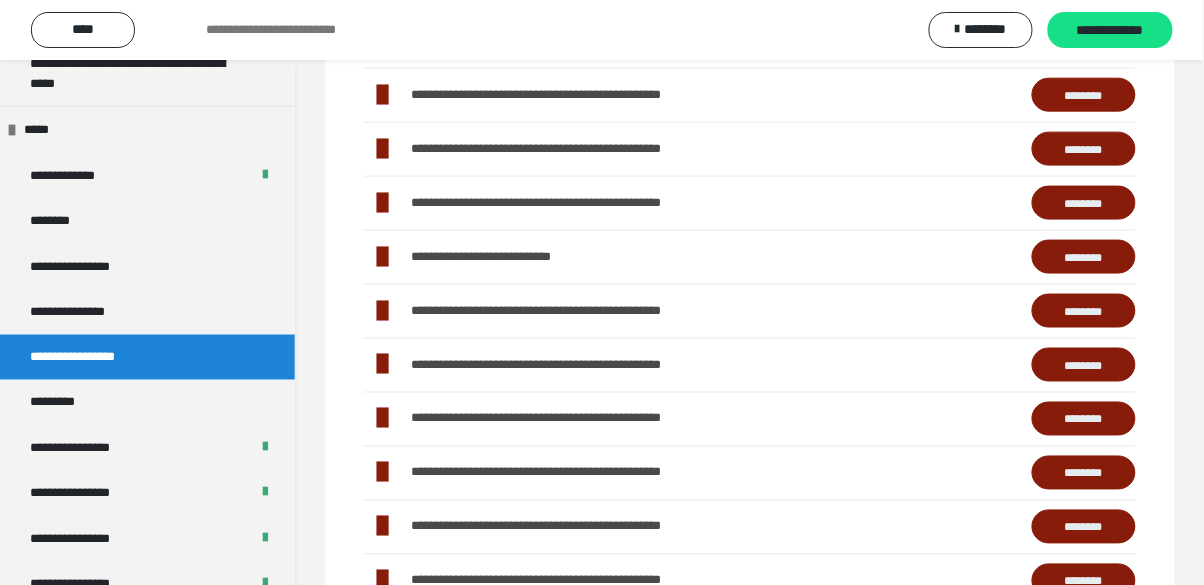 click on "********" at bounding box center [1084, 365] 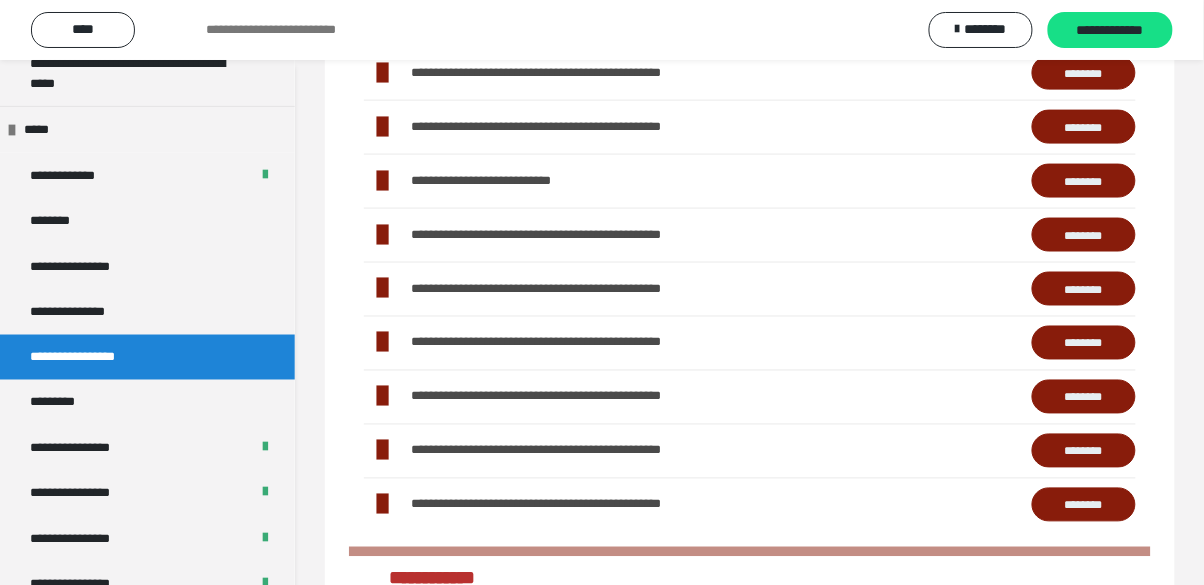 scroll, scrollTop: 580, scrollLeft: 0, axis: vertical 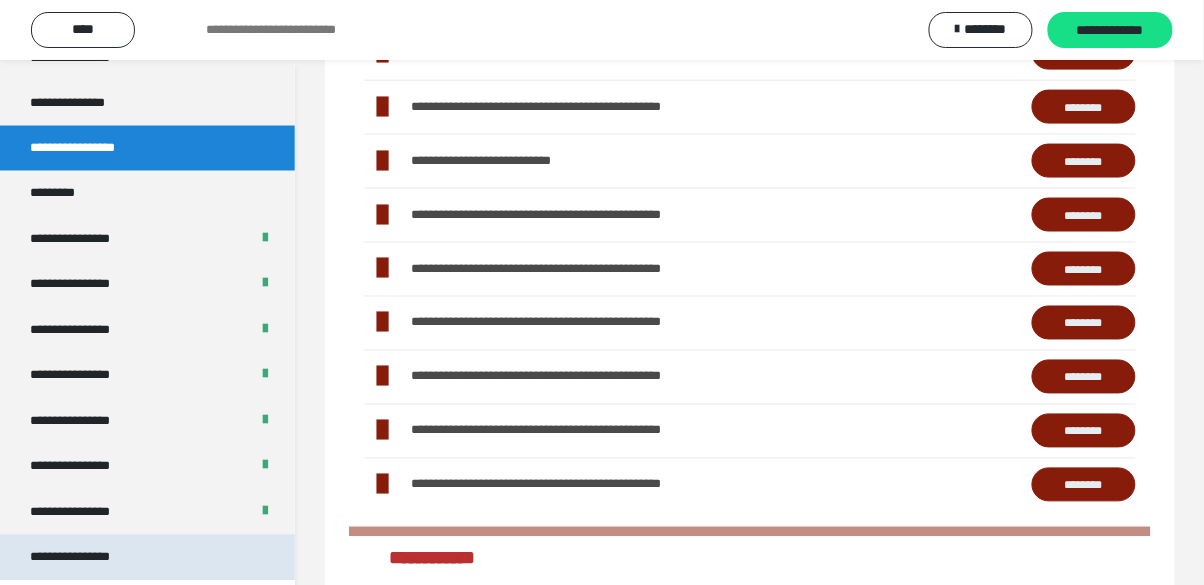 click on "**********" at bounding box center [147, 558] 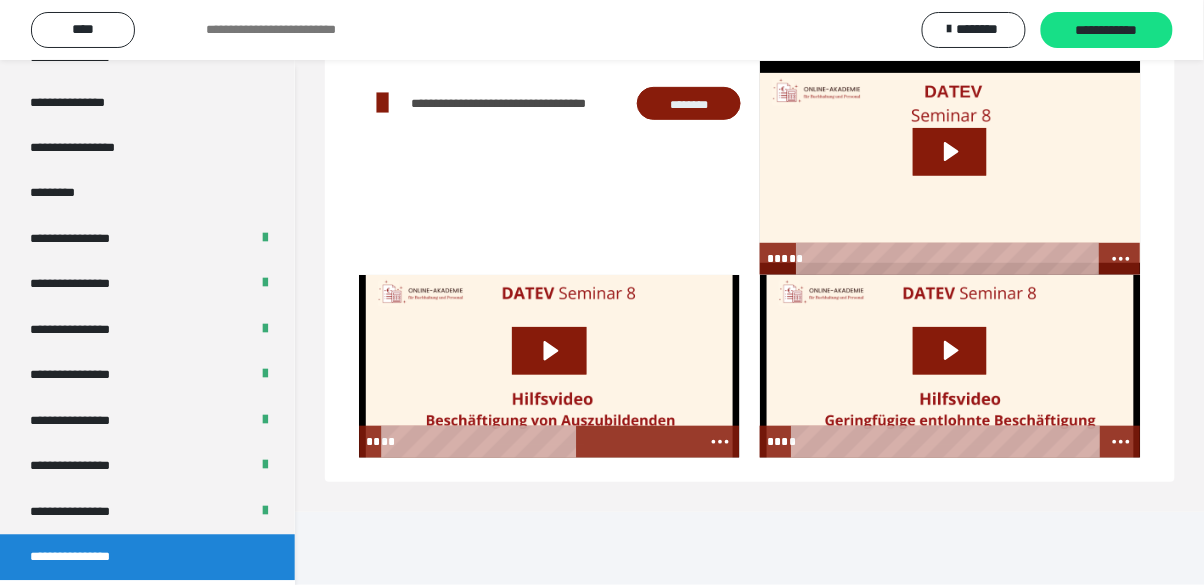 scroll, scrollTop: 156, scrollLeft: 0, axis: vertical 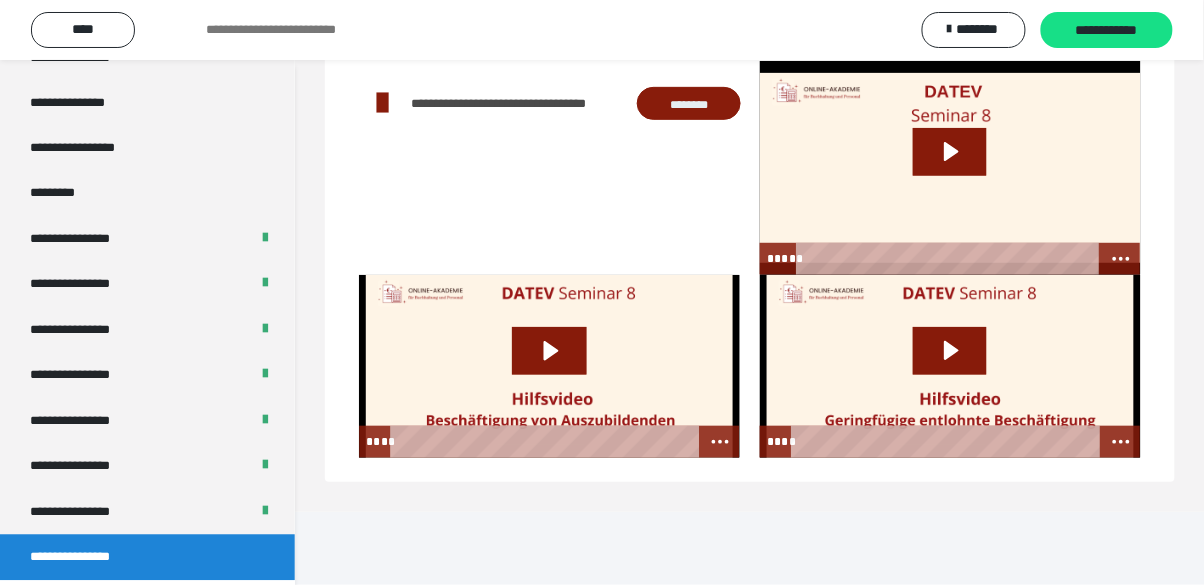 click at bounding box center [549, 366] 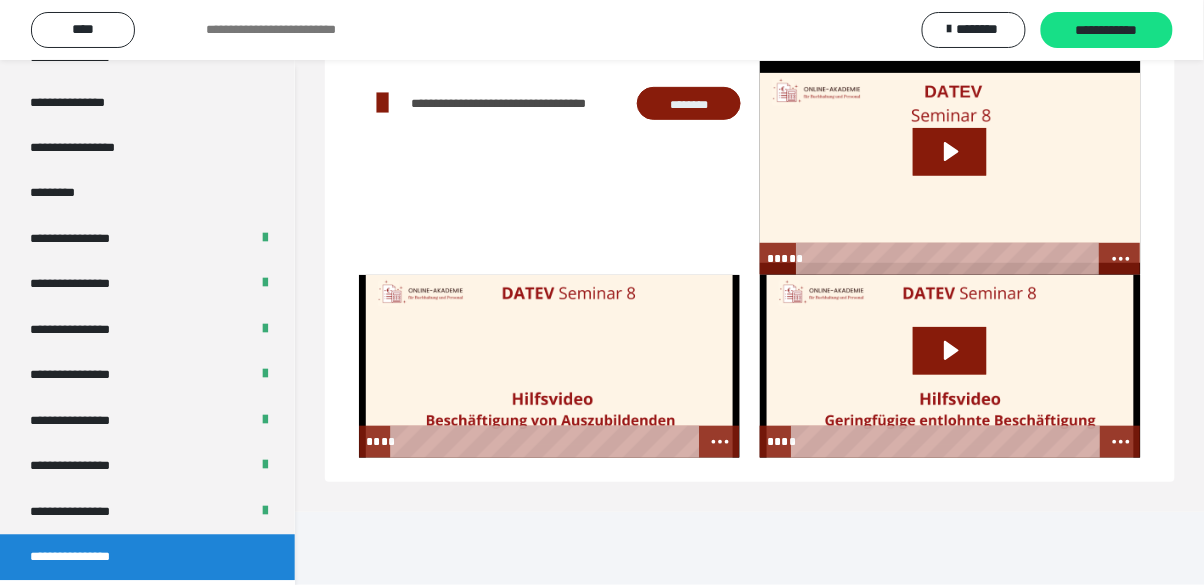 click at bounding box center [549, 366] 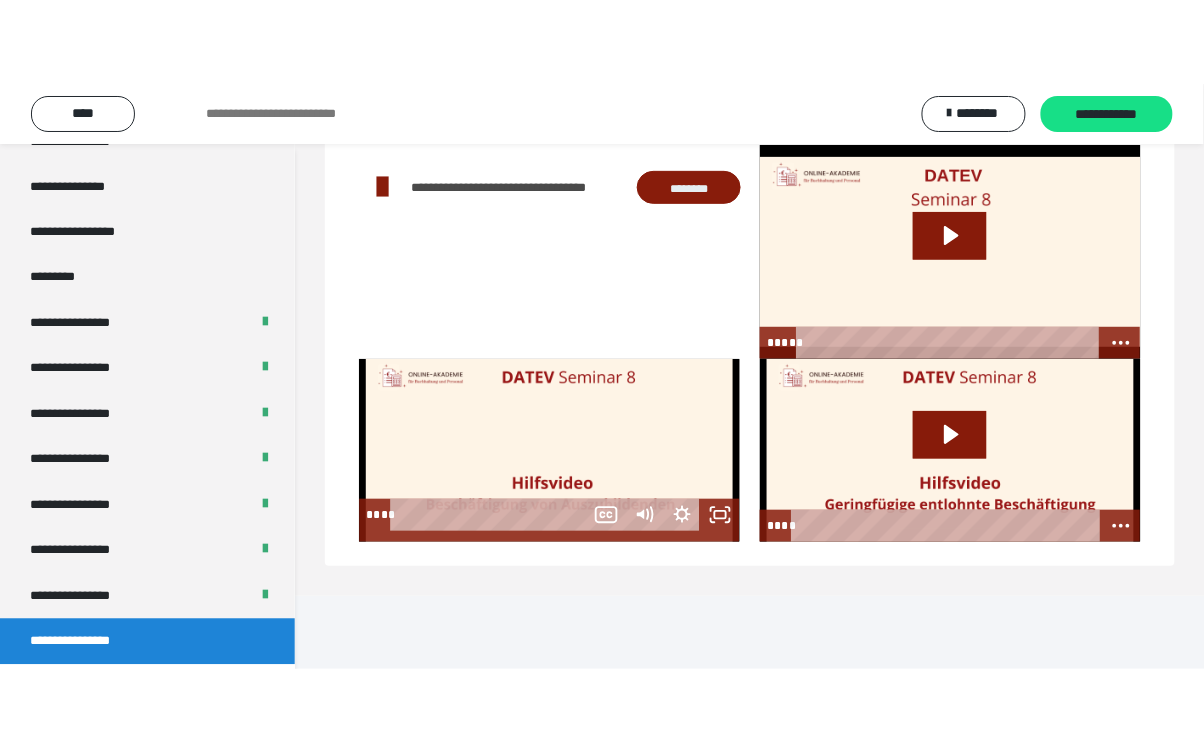 scroll, scrollTop: 60, scrollLeft: 0, axis: vertical 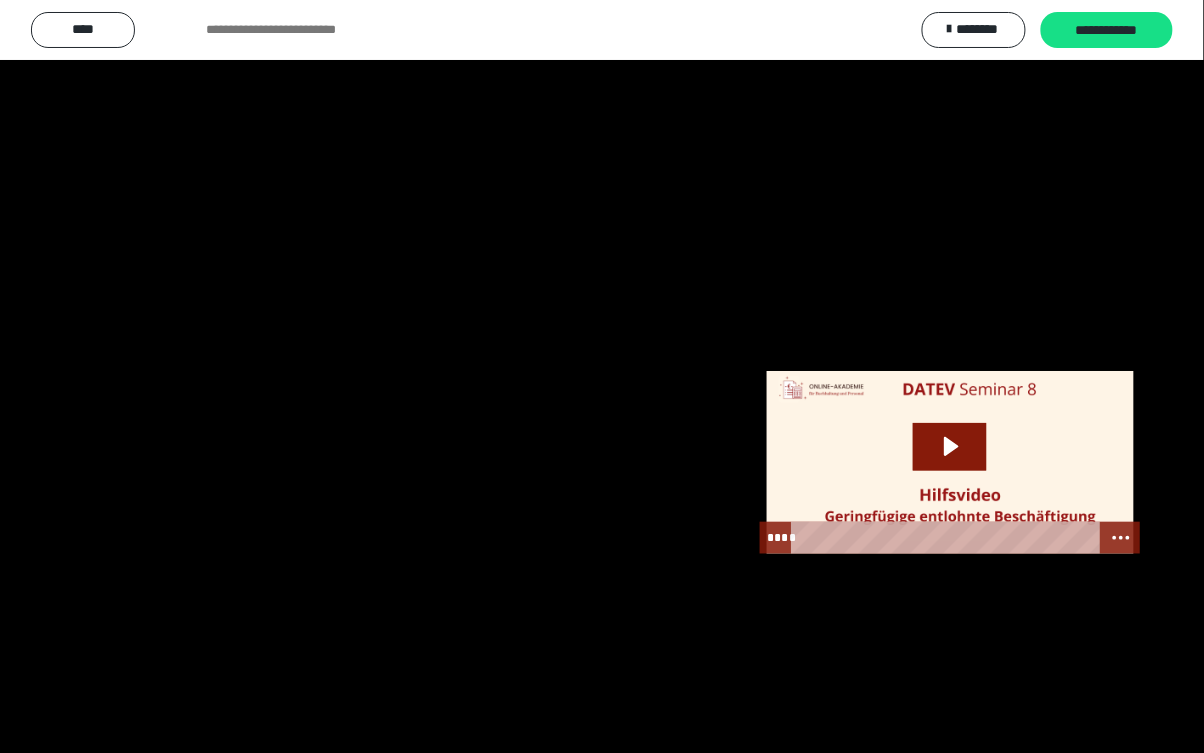 click at bounding box center [602, 376] 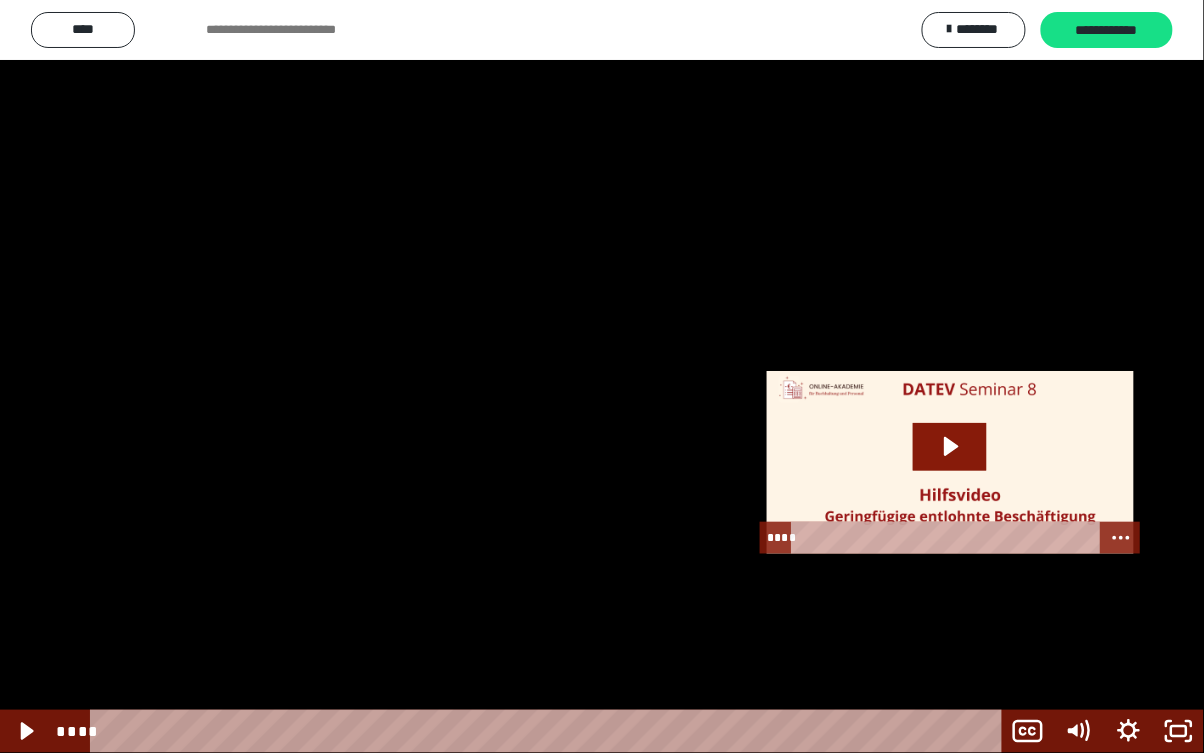 click at bounding box center (602, 376) 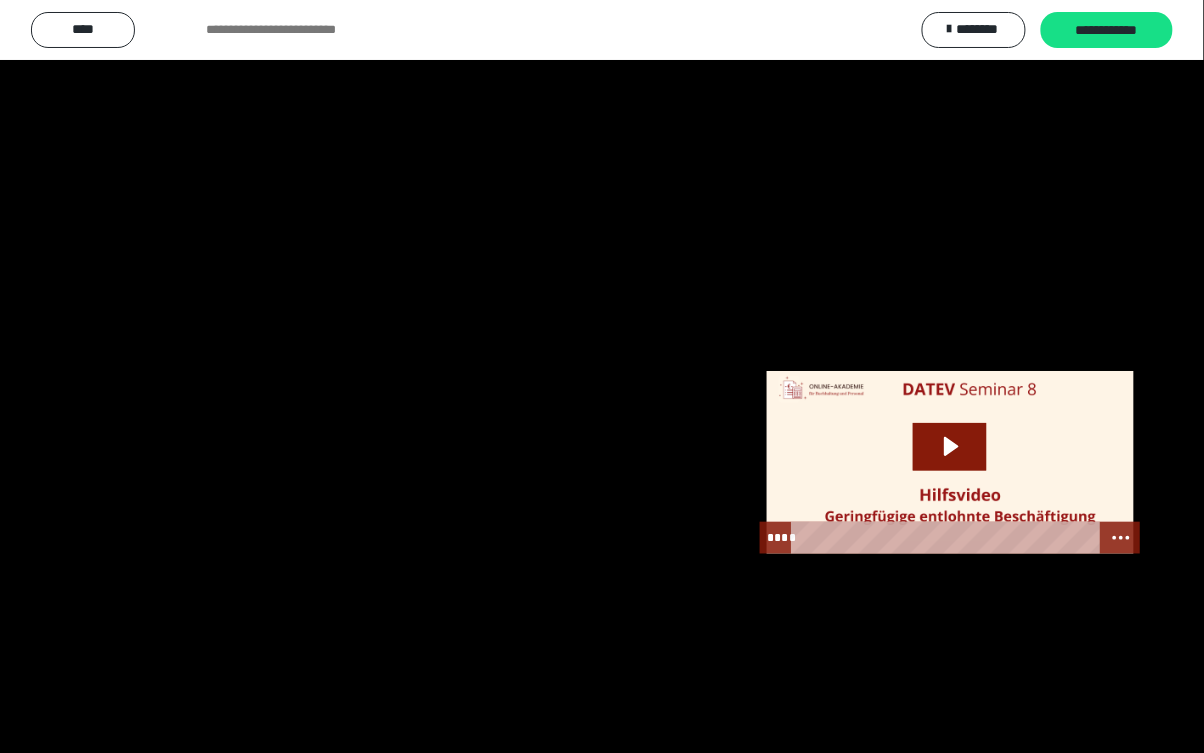 click at bounding box center [602, 376] 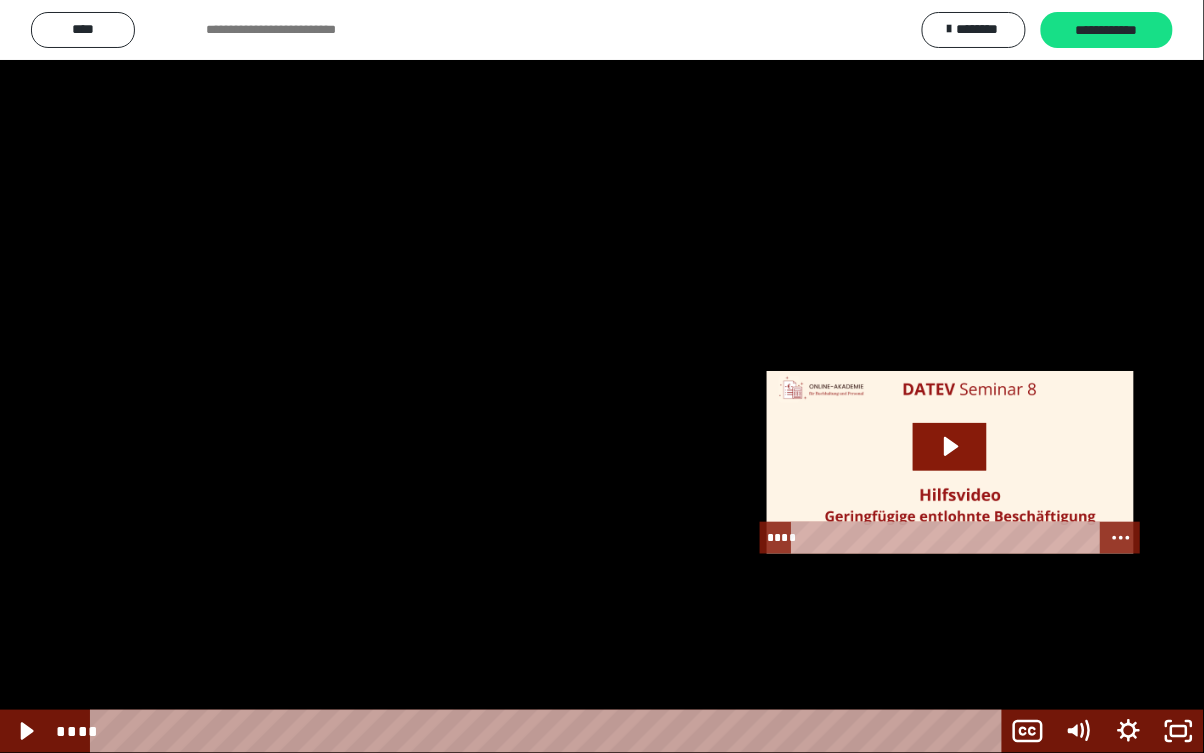 click at bounding box center [602, 376] 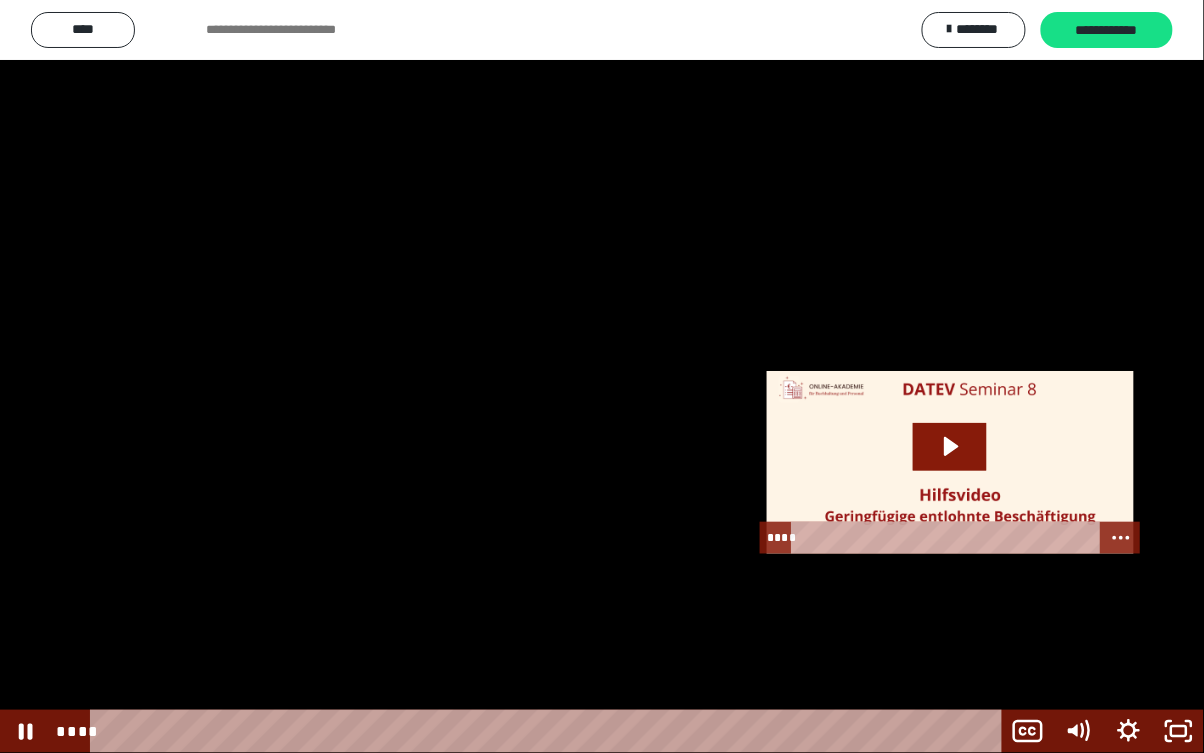 click at bounding box center [602, 376] 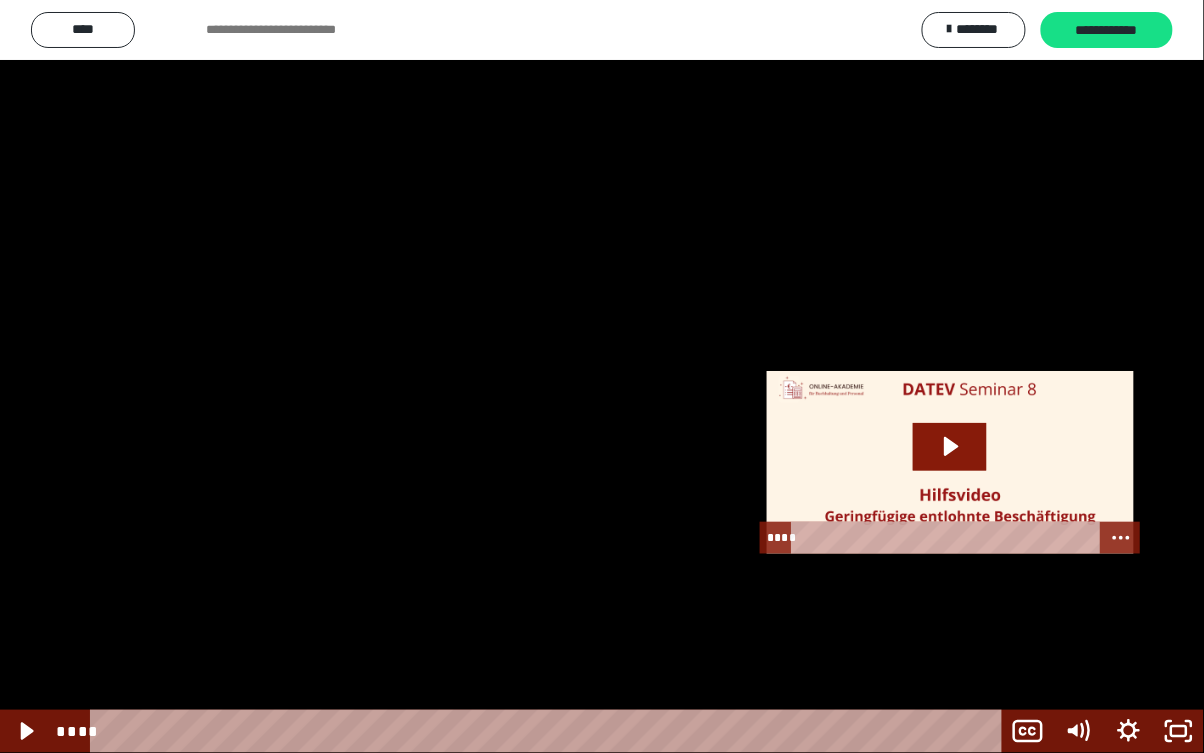 click at bounding box center [602, 376] 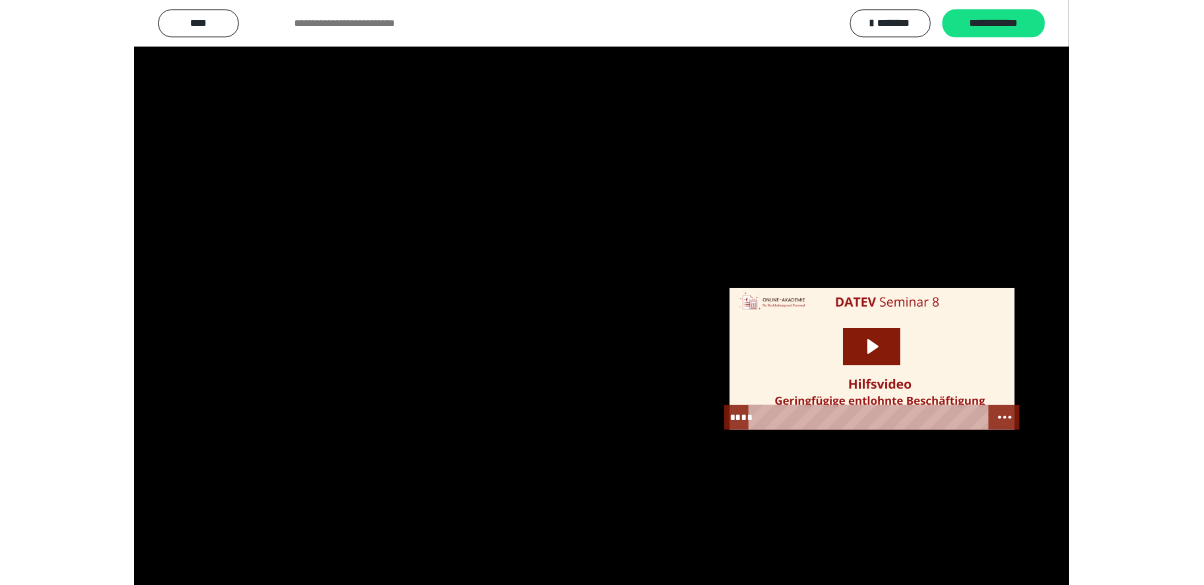 scroll, scrollTop: 80, scrollLeft: 0, axis: vertical 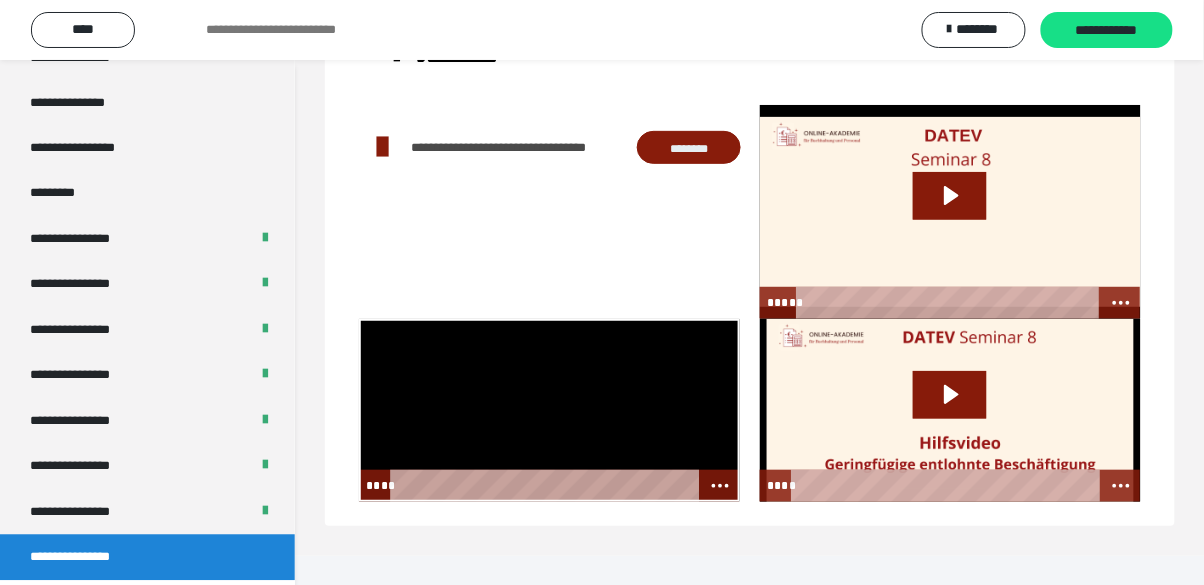 click at bounding box center [549, 410] 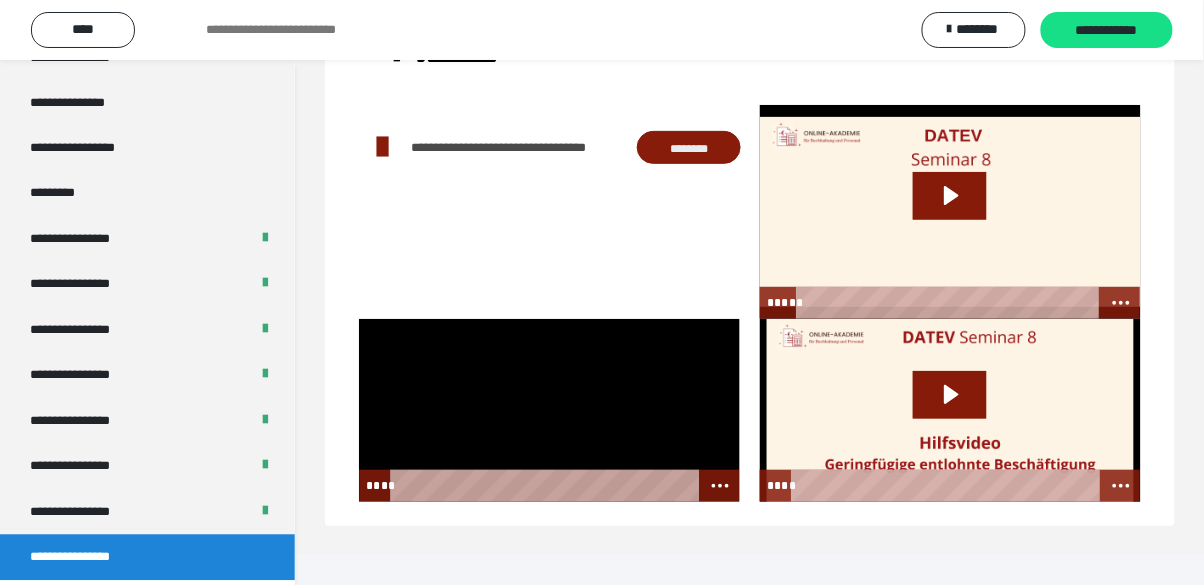 click at bounding box center [549, 410] 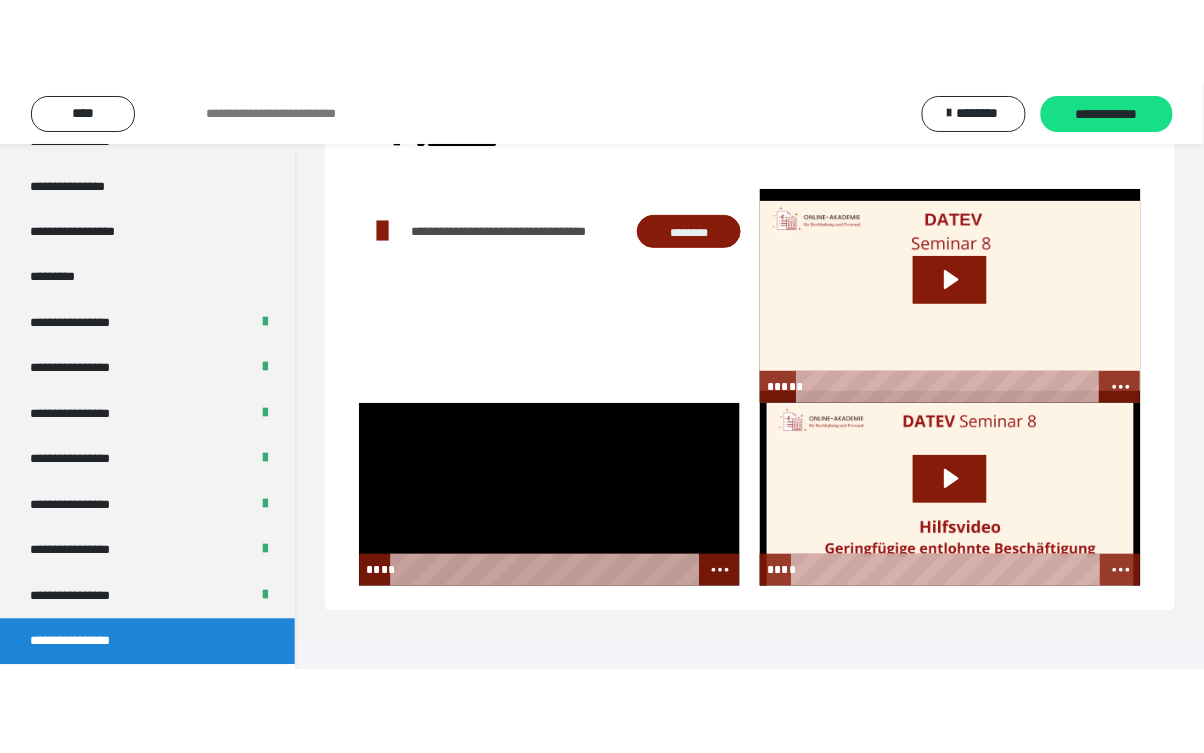 scroll, scrollTop: 60, scrollLeft: 0, axis: vertical 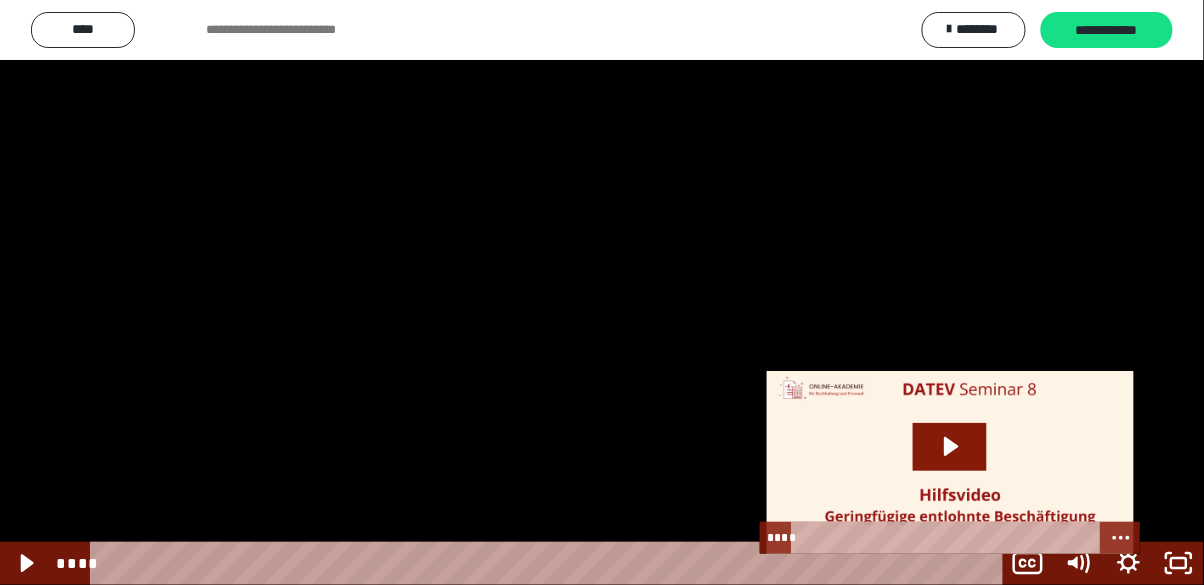 click at bounding box center (602, 292) 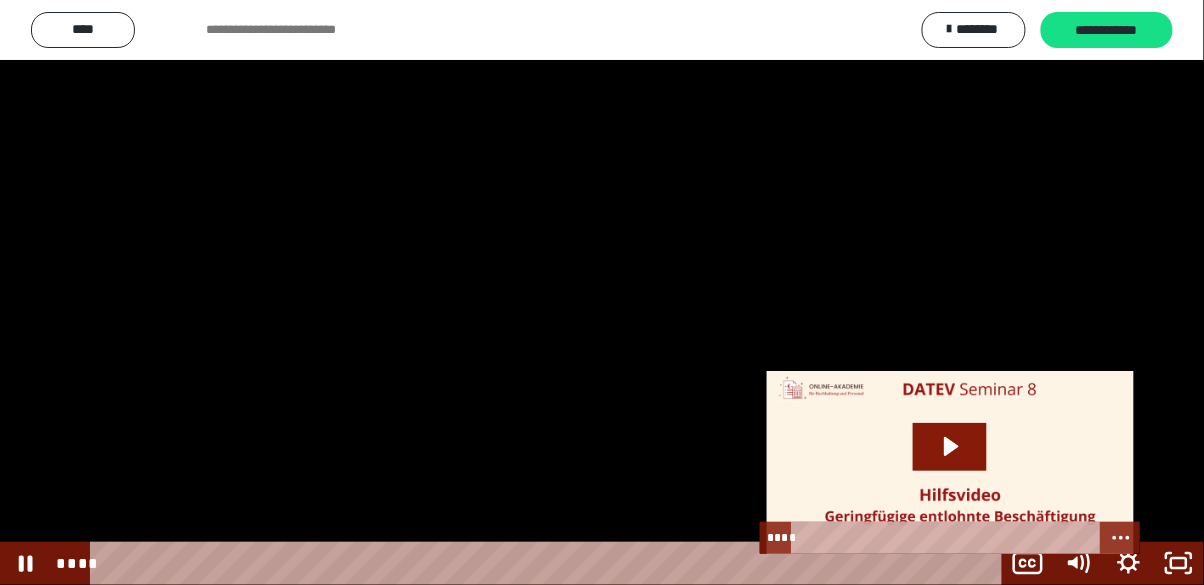 click at bounding box center (602, 292) 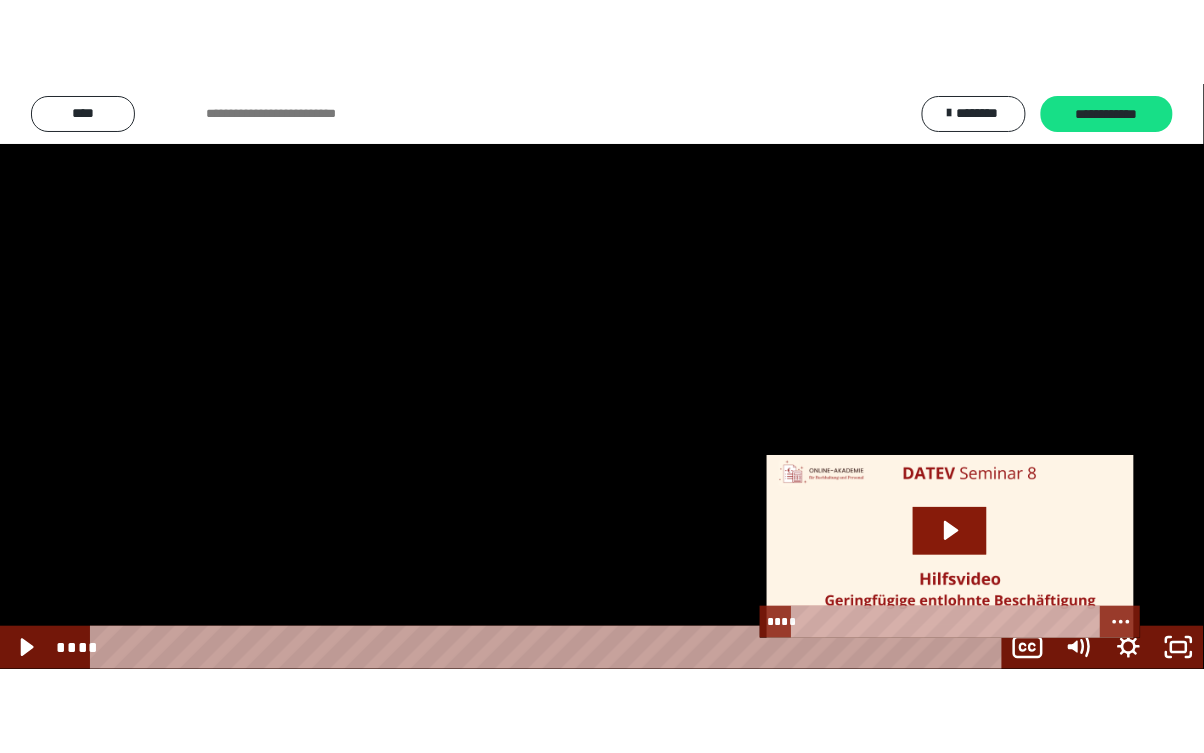 scroll, scrollTop: 2305, scrollLeft: 0, axis: vertical 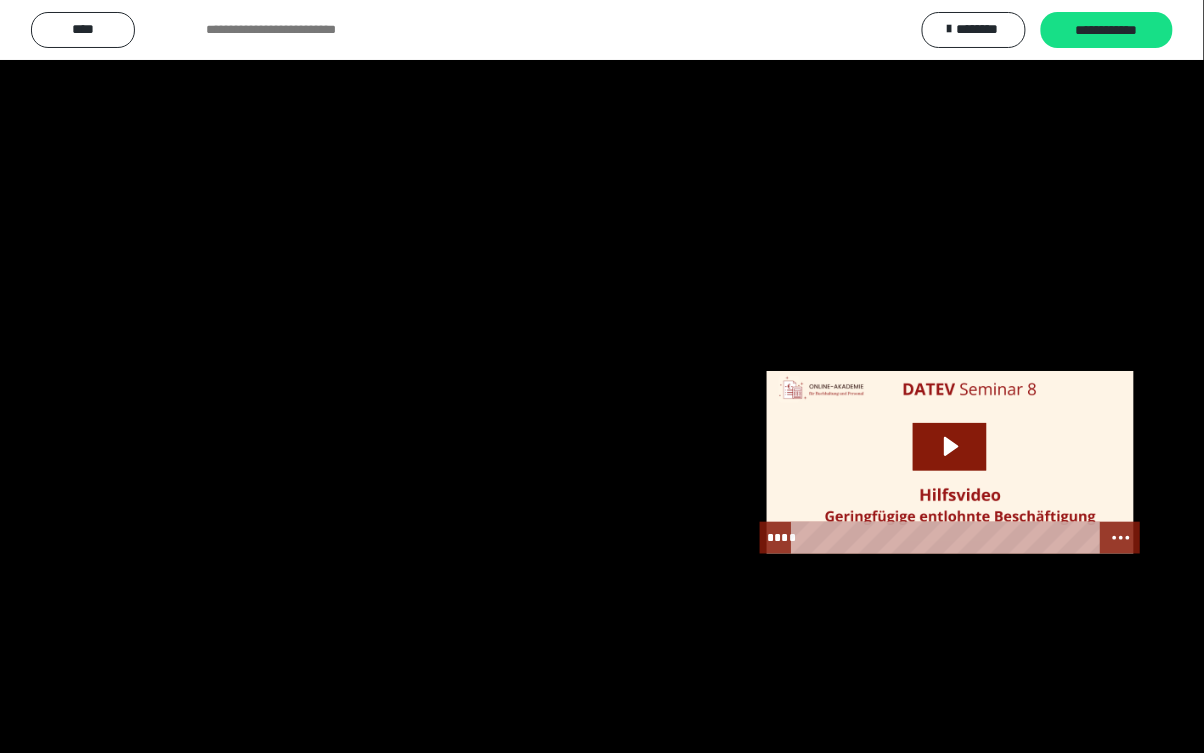 click at bounding box center [602, 376] 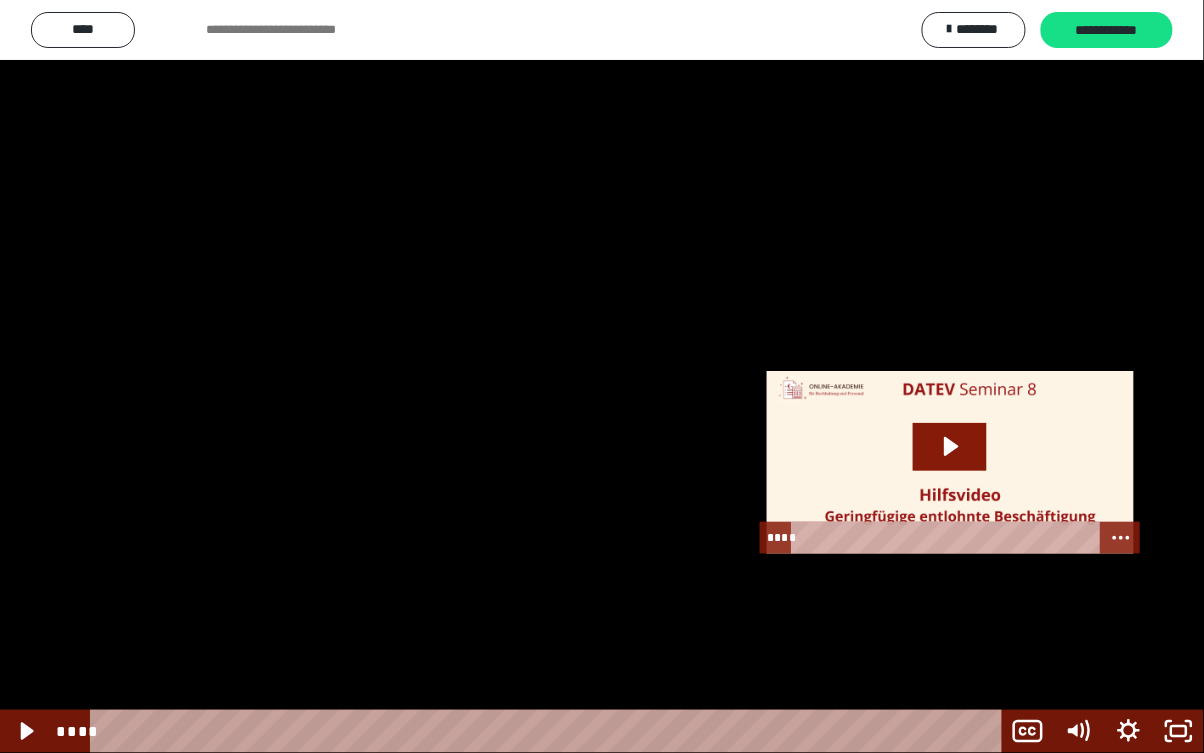 click at bounding box center (602, 376) 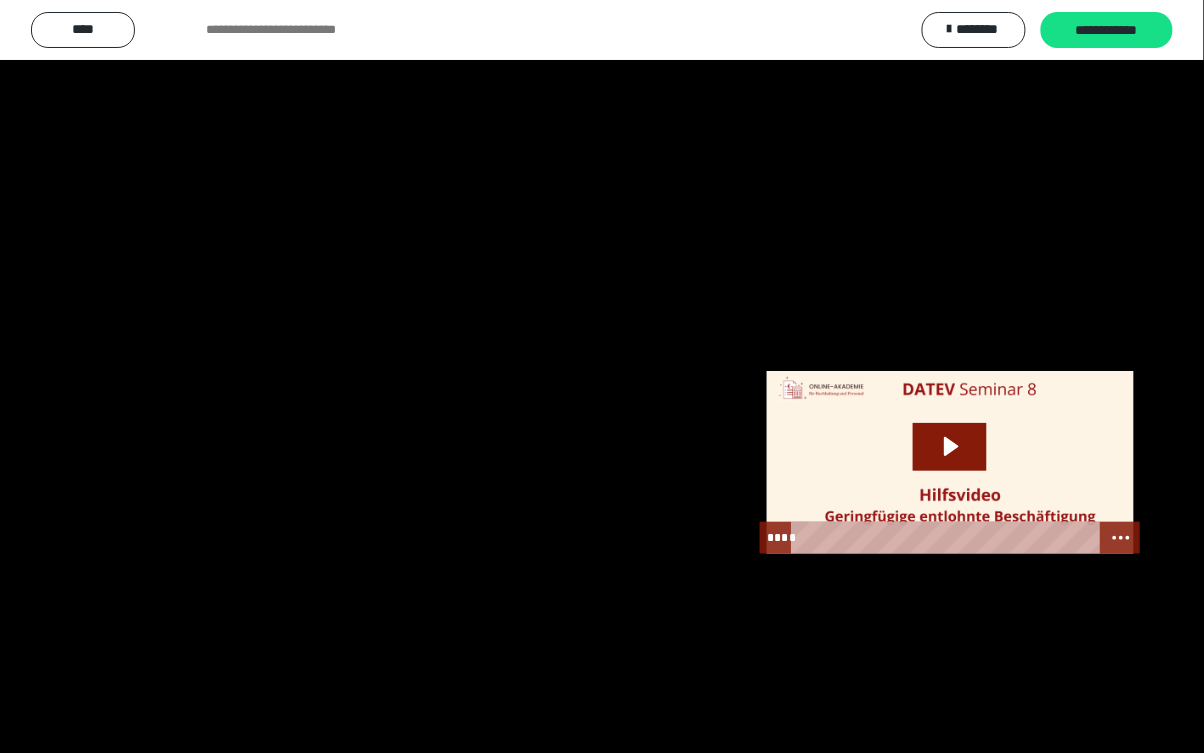 click at bounding box center [602, 376] 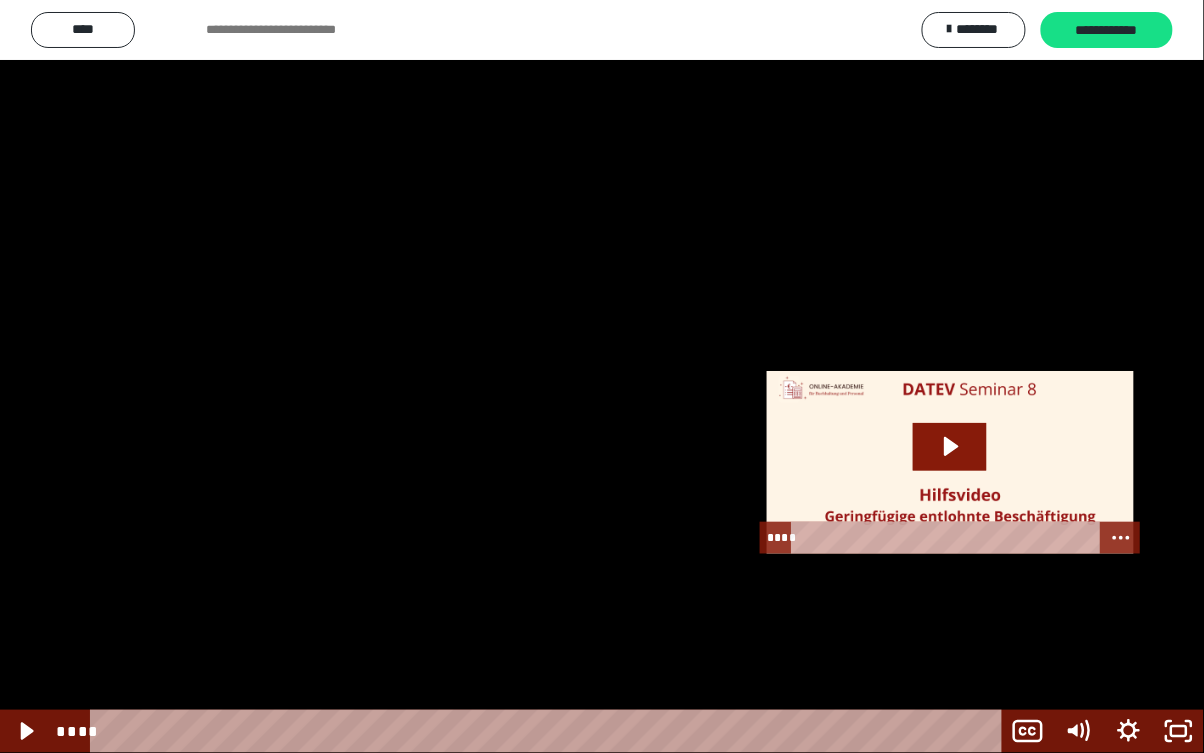 click at bounding box center (602, 376) 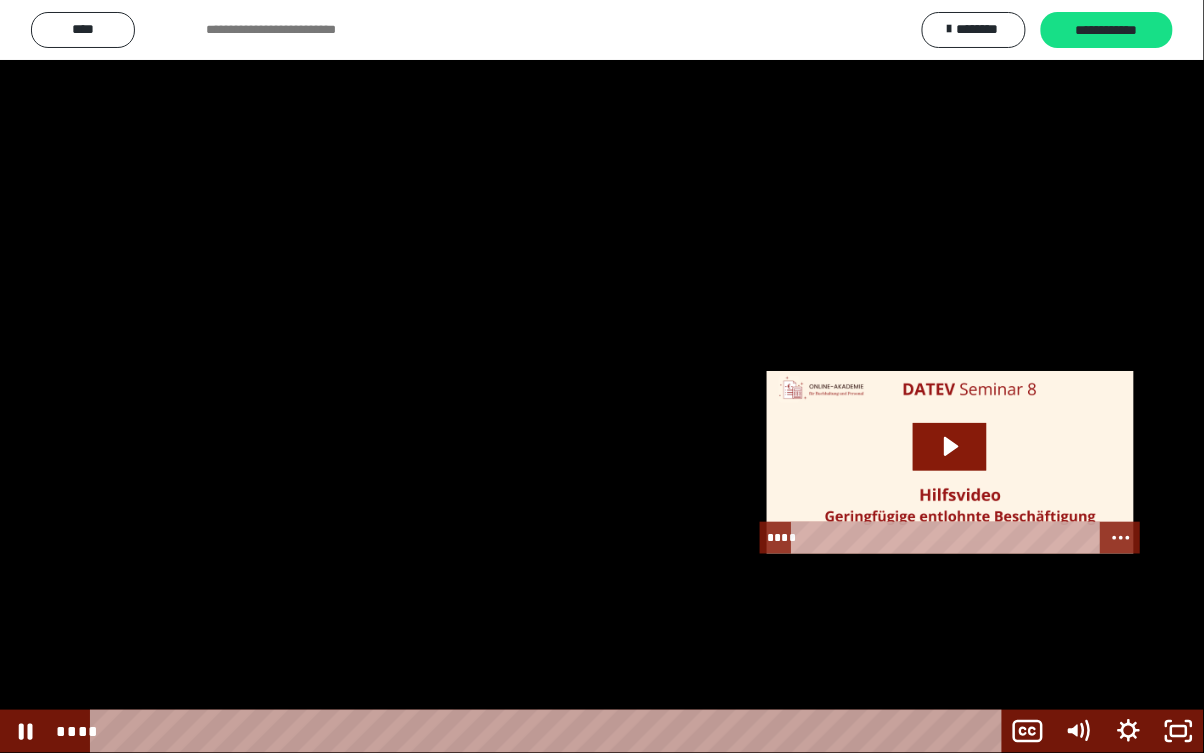 click at bounding box center (602, 376) 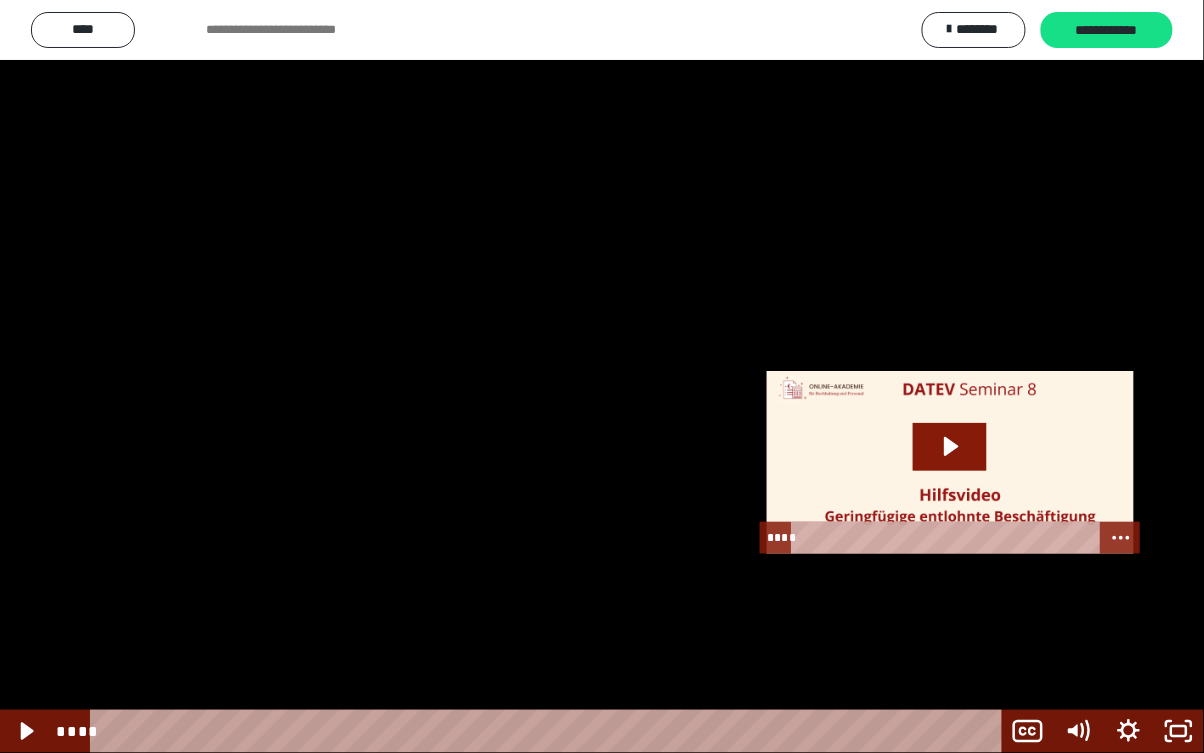 click at bounding box center [602, 376] 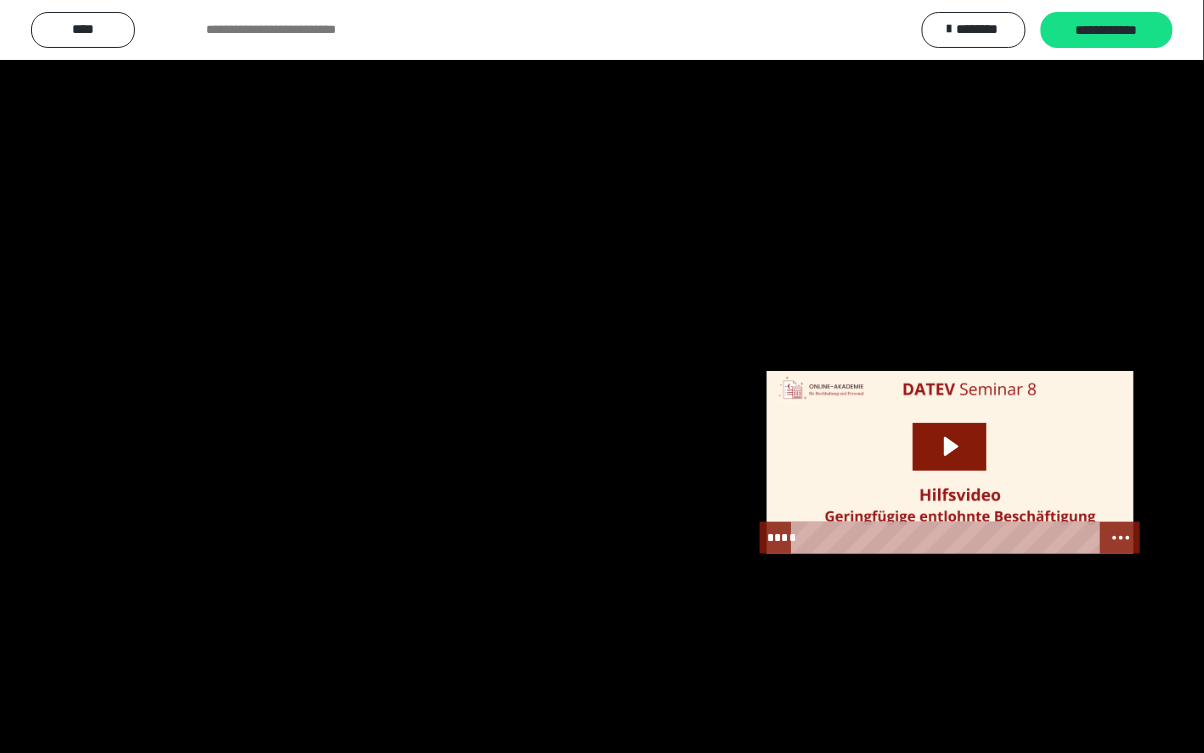 click at bounding box center [602, 376] 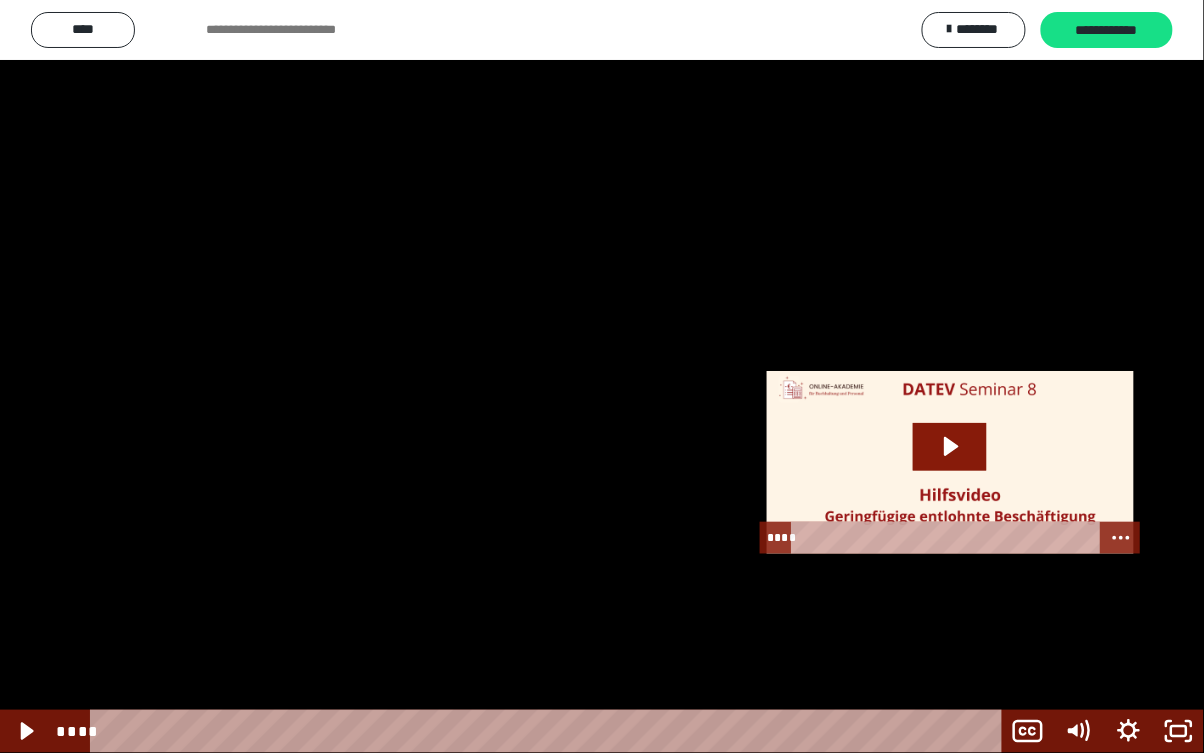 click at bounding box center (602, 376) 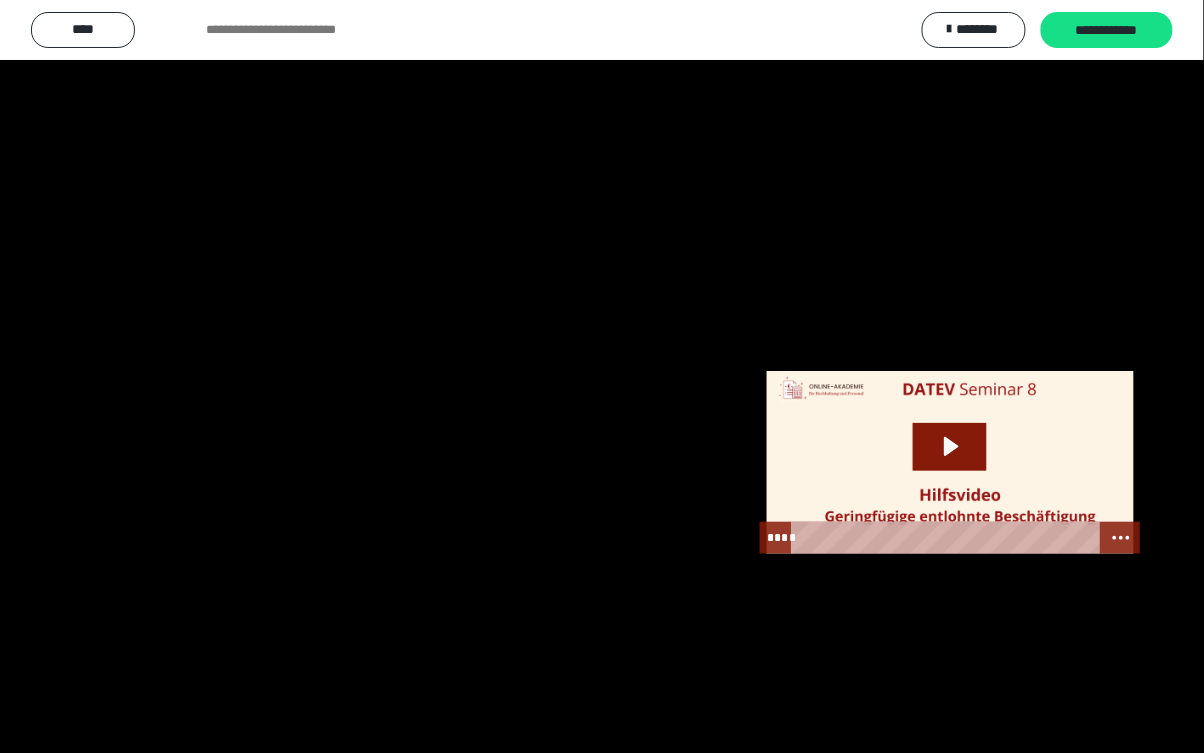 click at bounding box center [602, 376] 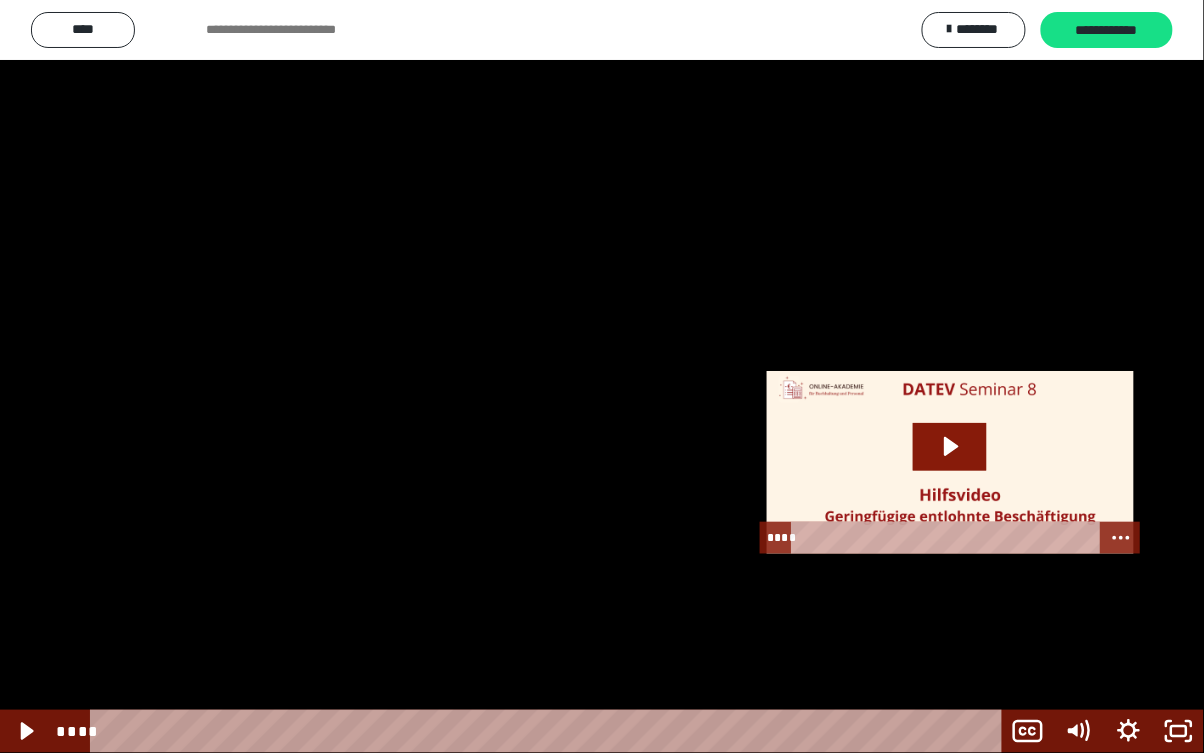 click at bounding box center [602, 376] 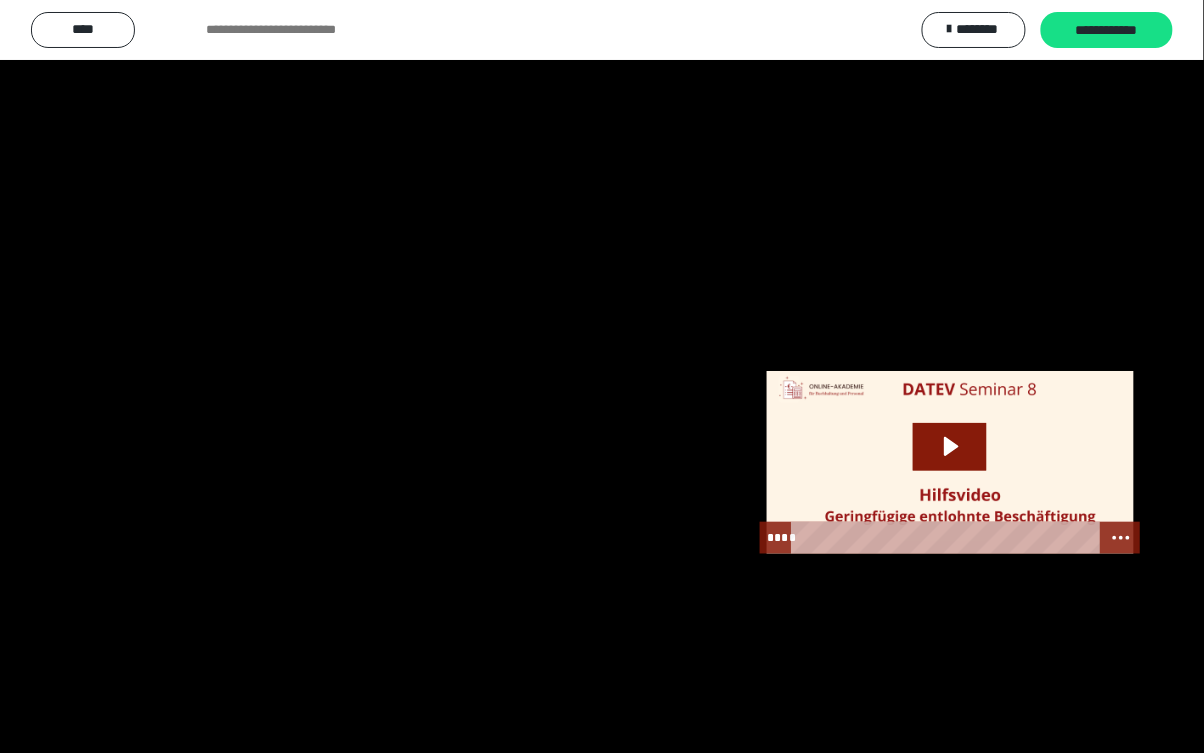 click at bounding box center (602, 376) 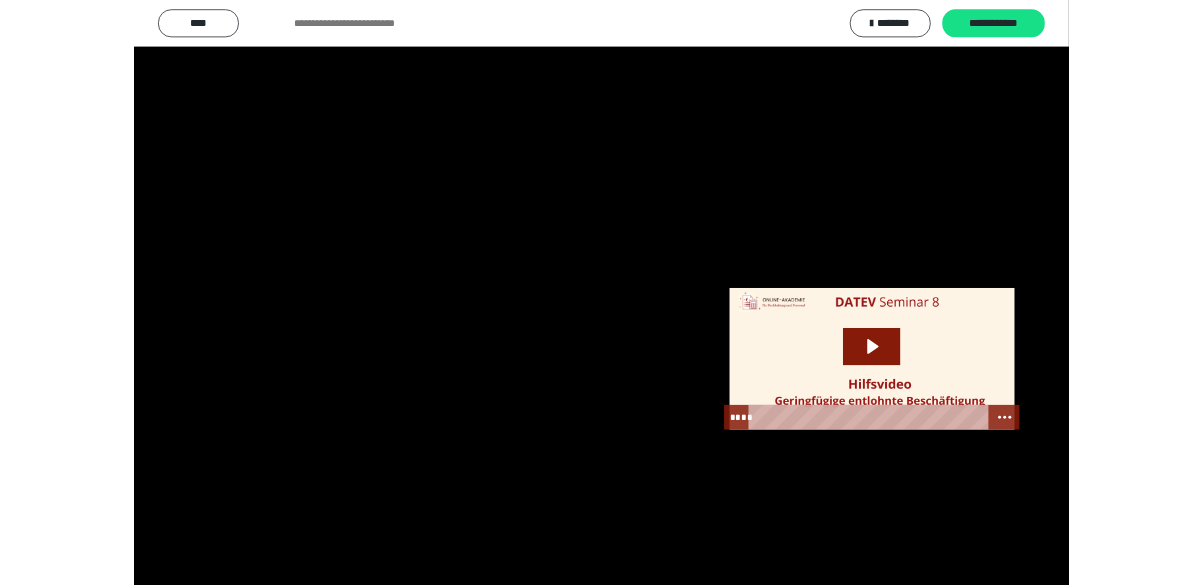 scroll, scrollTop: 0, scrollLeft: 0, axis: both 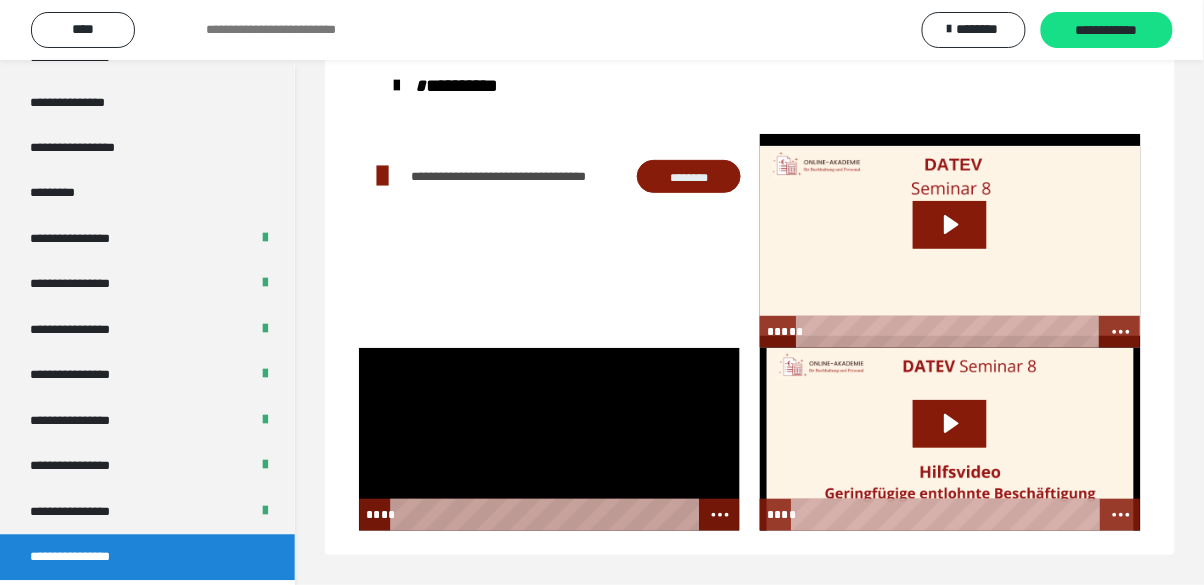 click at bounding box center [549, 439] 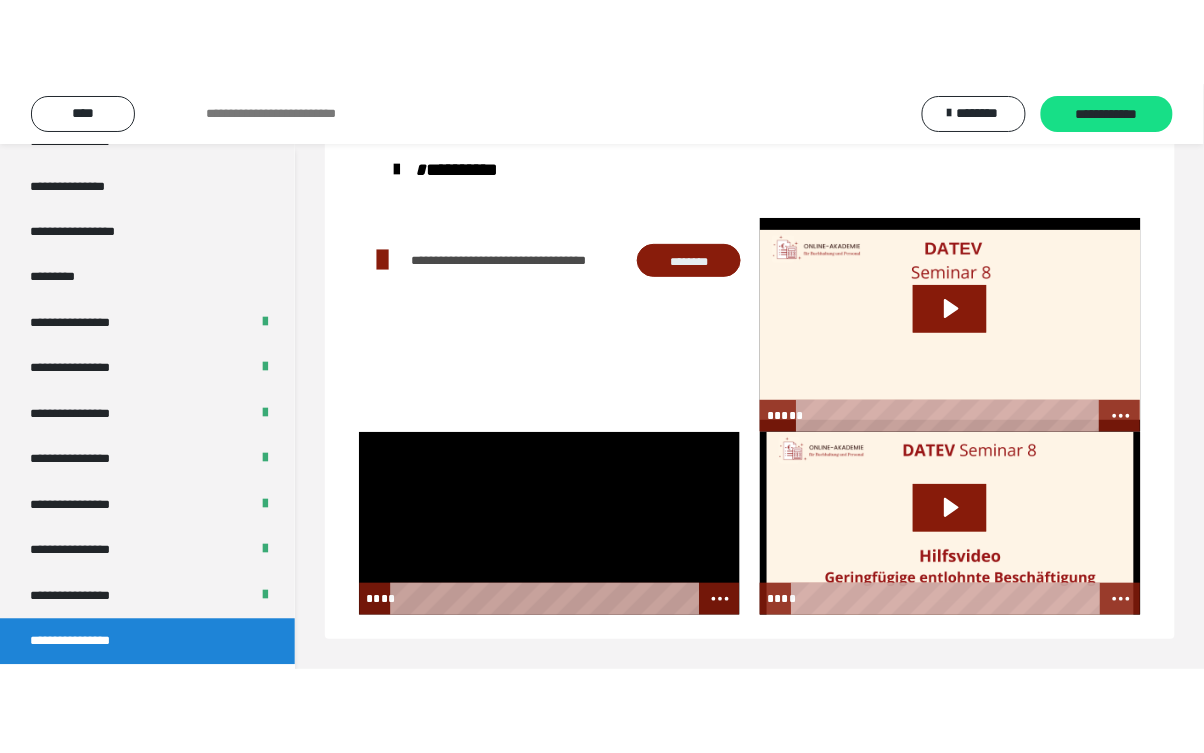 scroll, scrollTop: 0, scrollLeft: 0, axis: both 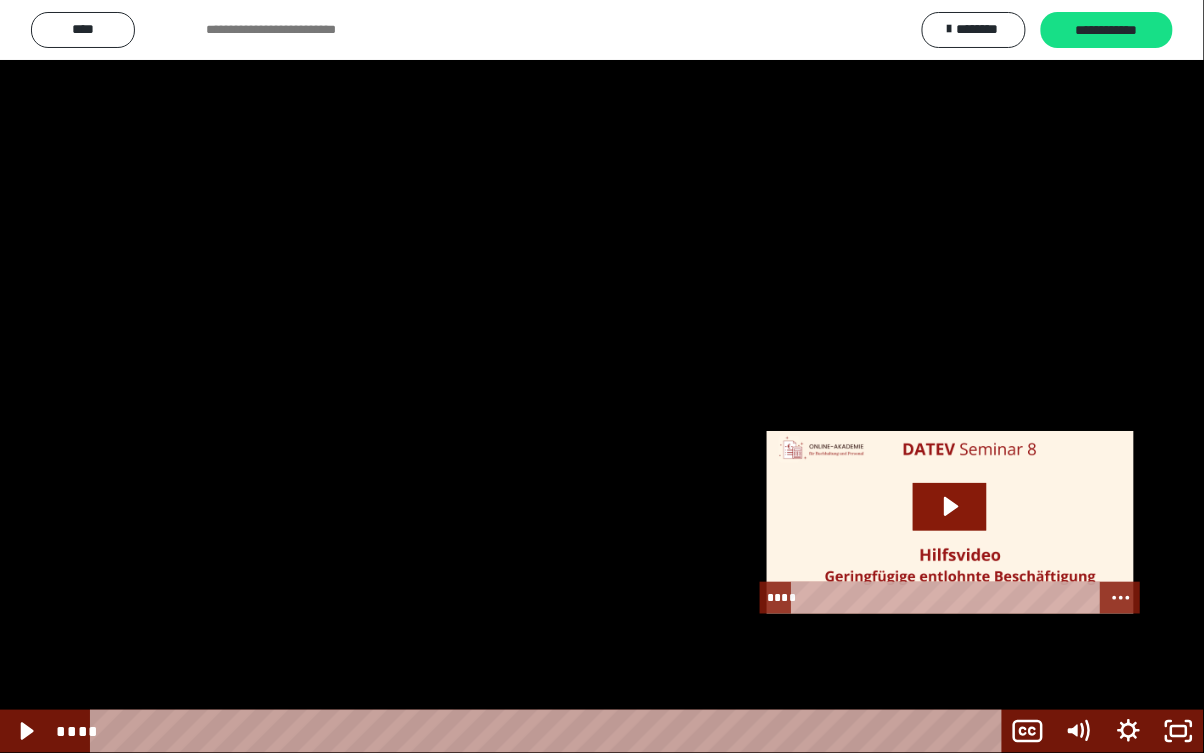 click at bounding box center [602, 376] 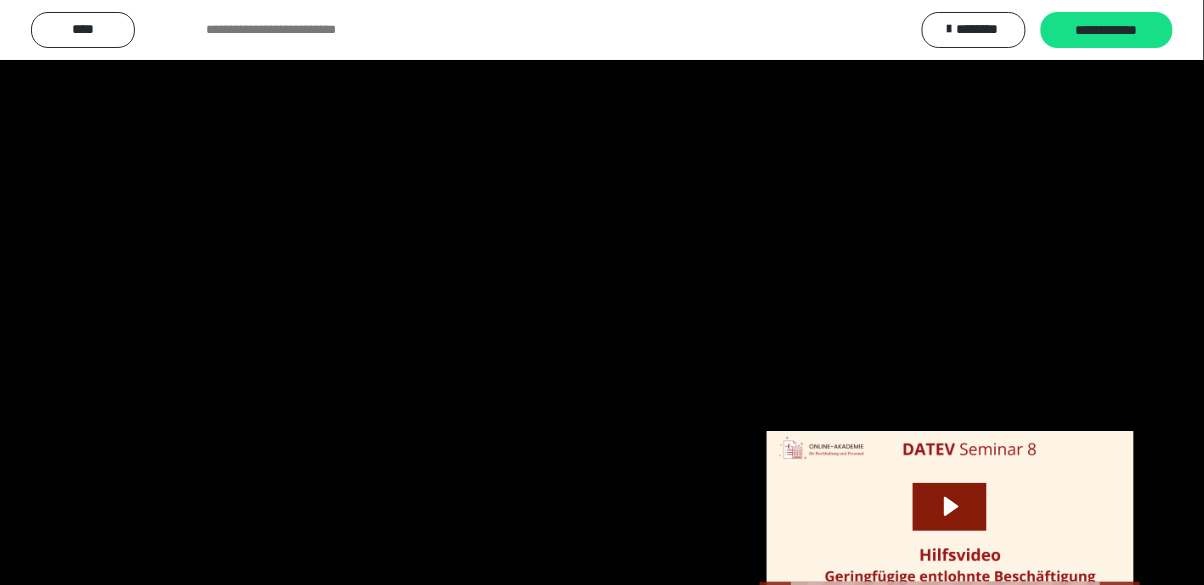 scroll, scrollTop: 2473, scrollLeft: 0, axis: vertical 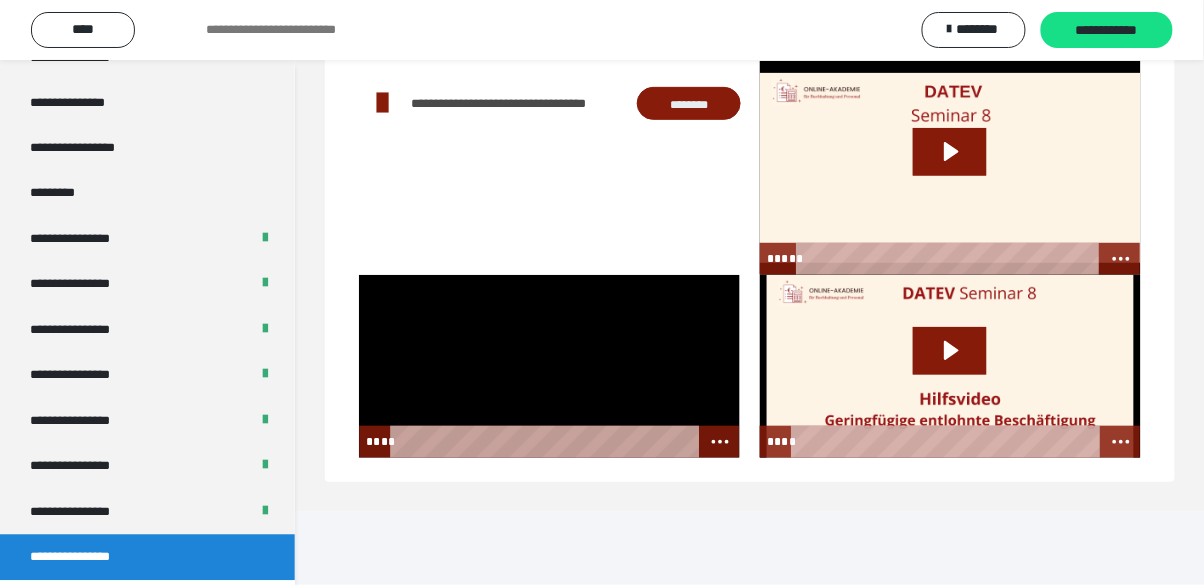 click 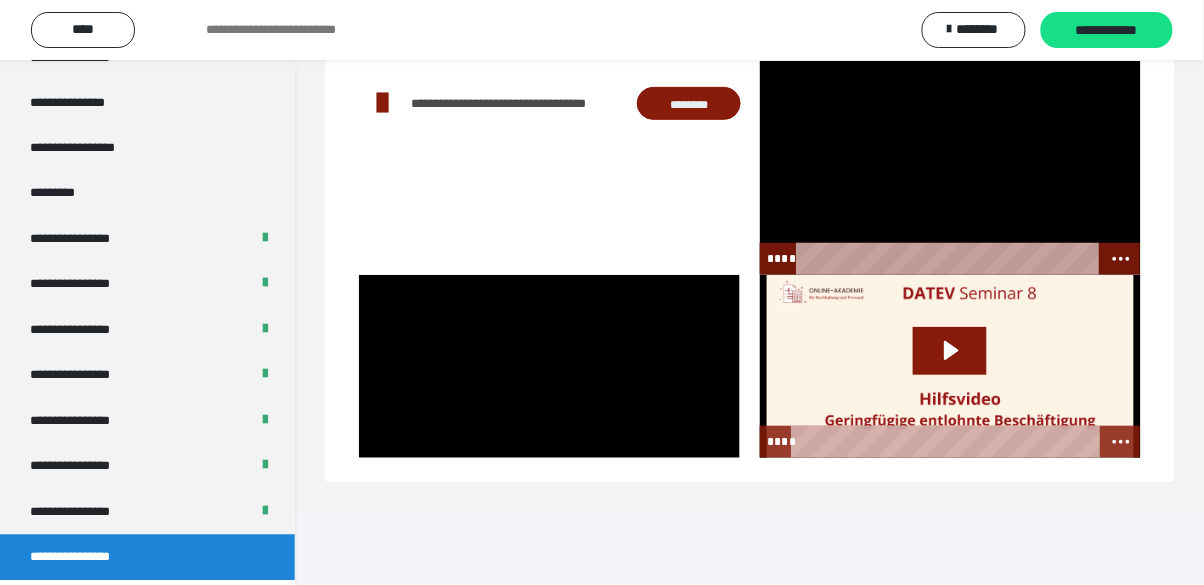 click at bounding box center (950, 168) 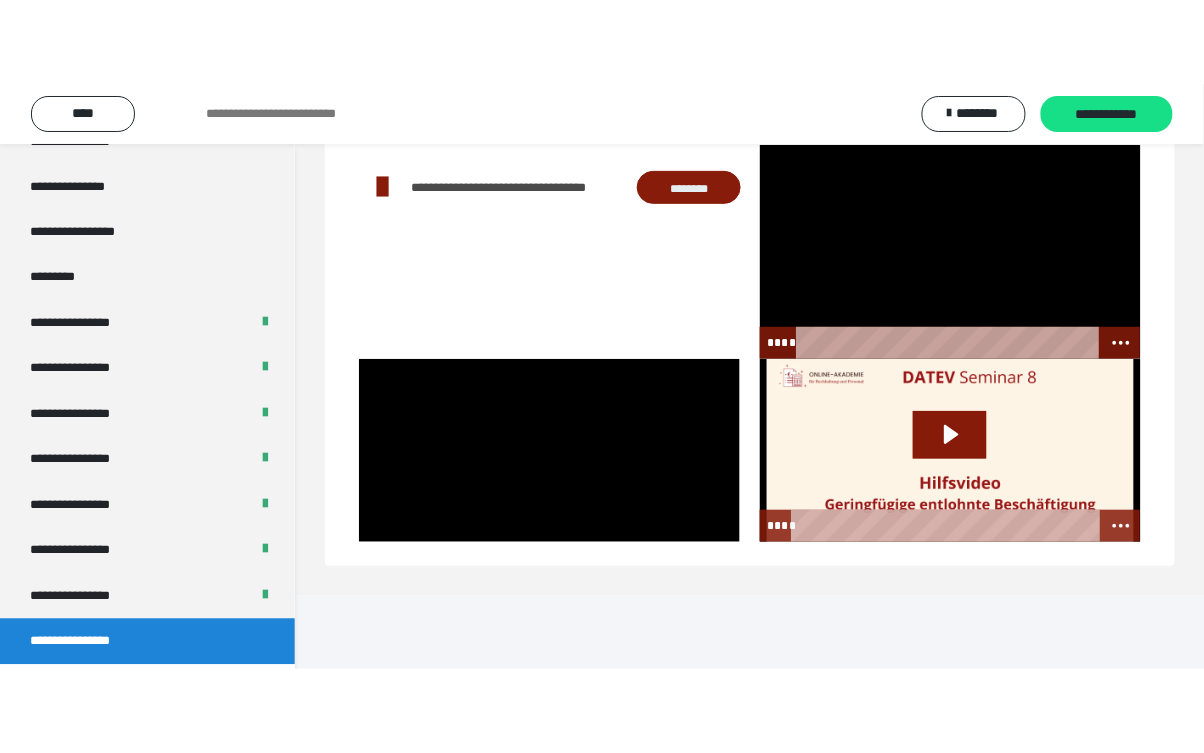 scroll, scrollTop: 60, scrollLeft: 0, axis: vertical 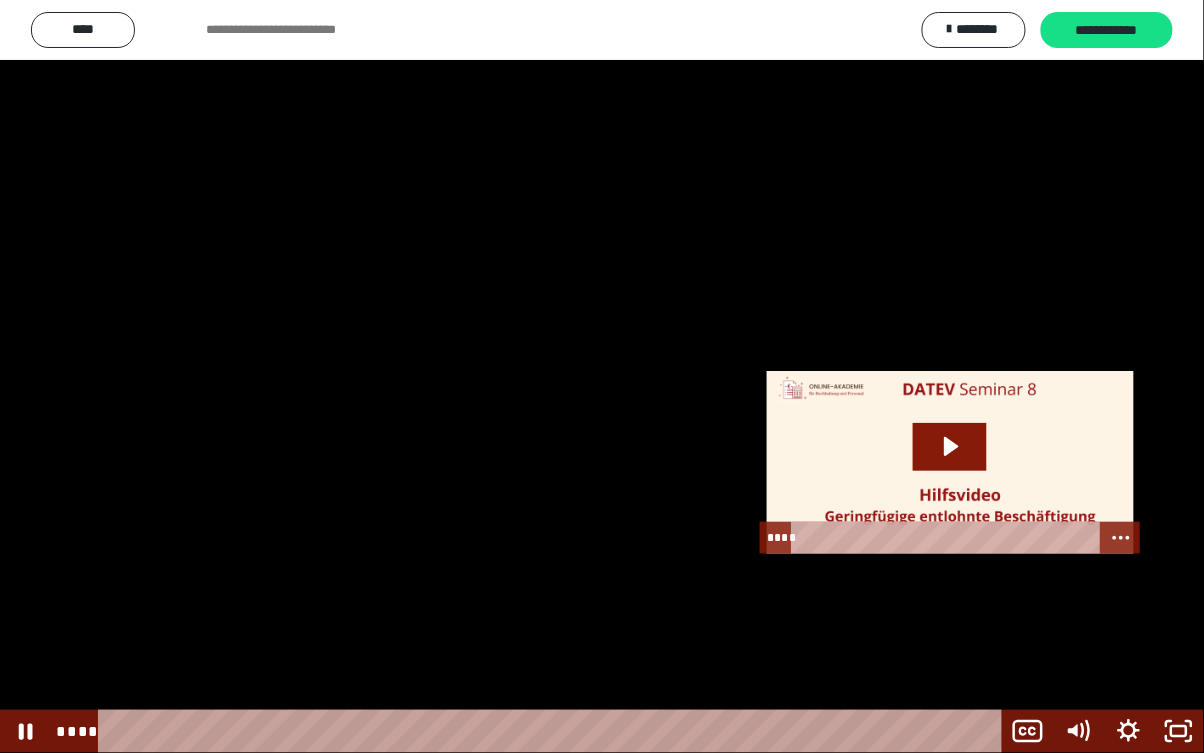 click on "****" at bounding box center (554, 731) 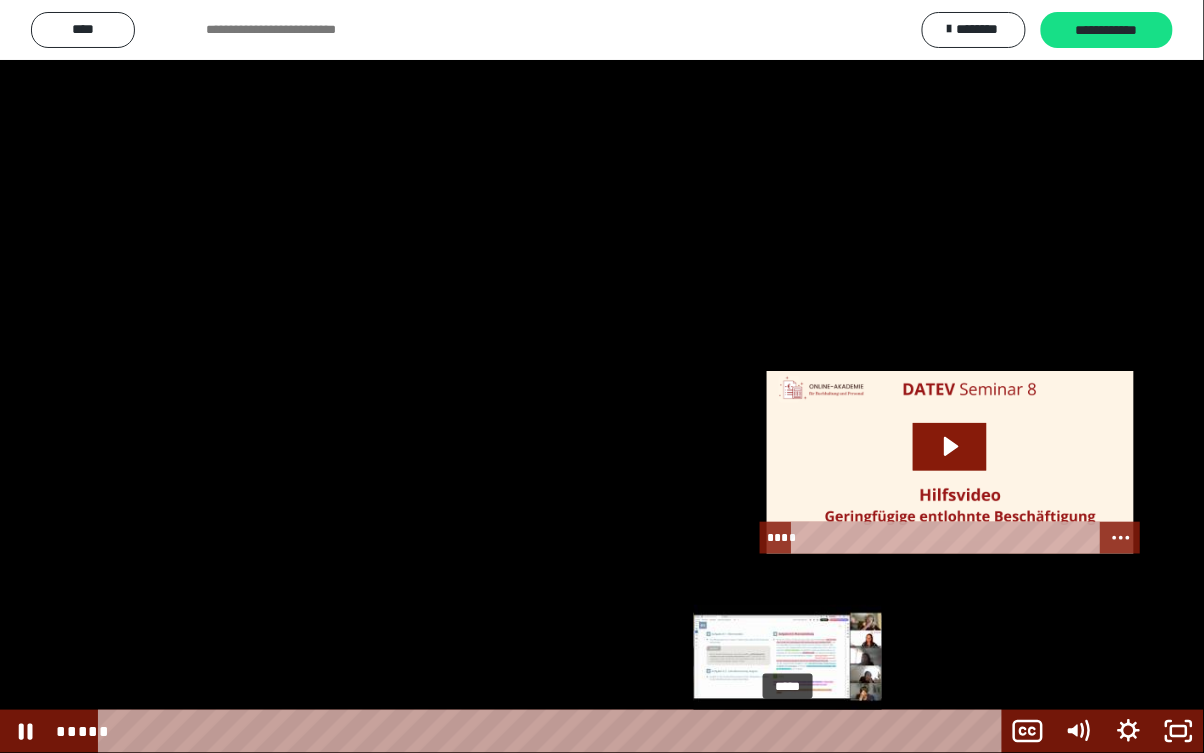click at bounding box center (602, 376) 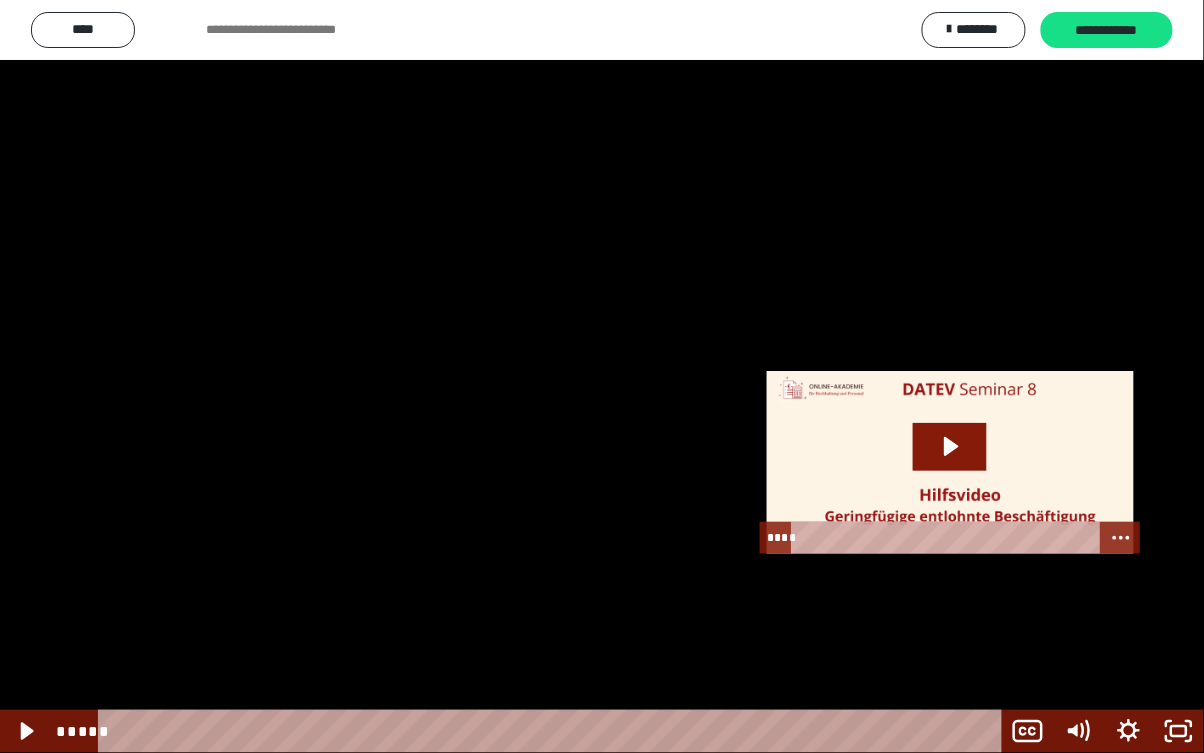 click at bounding box center (602, 376) 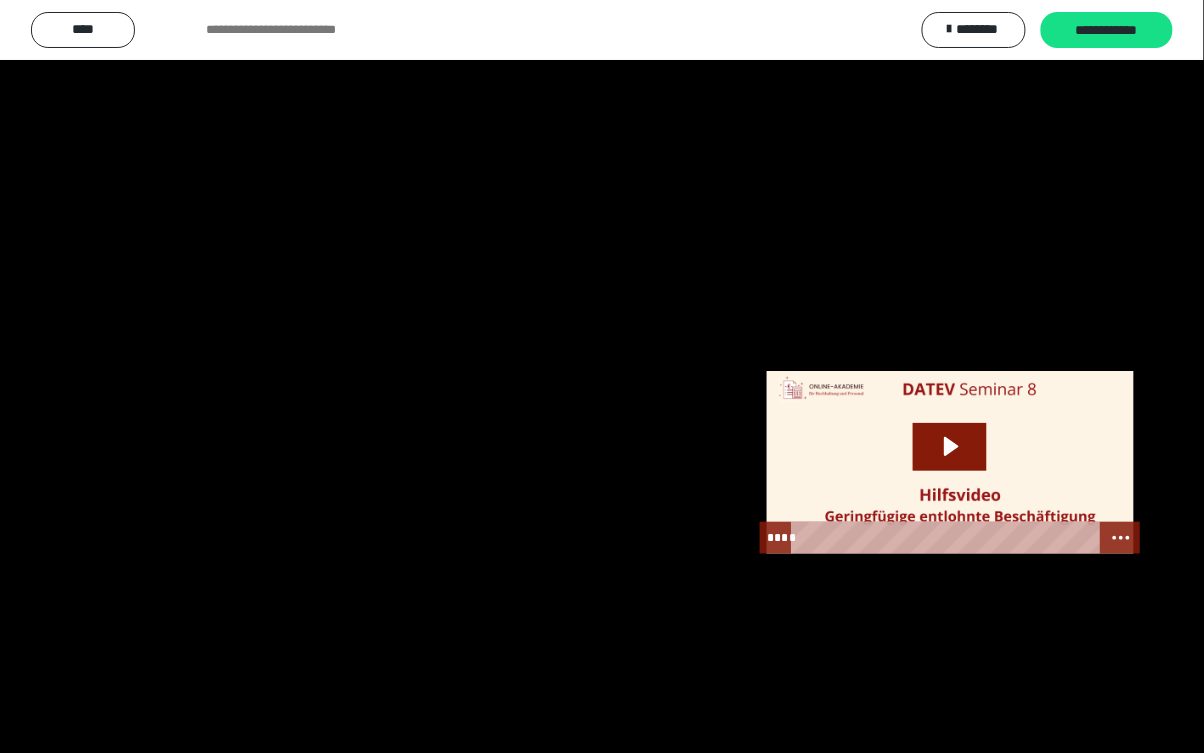 click at bounding box center [602, 376] 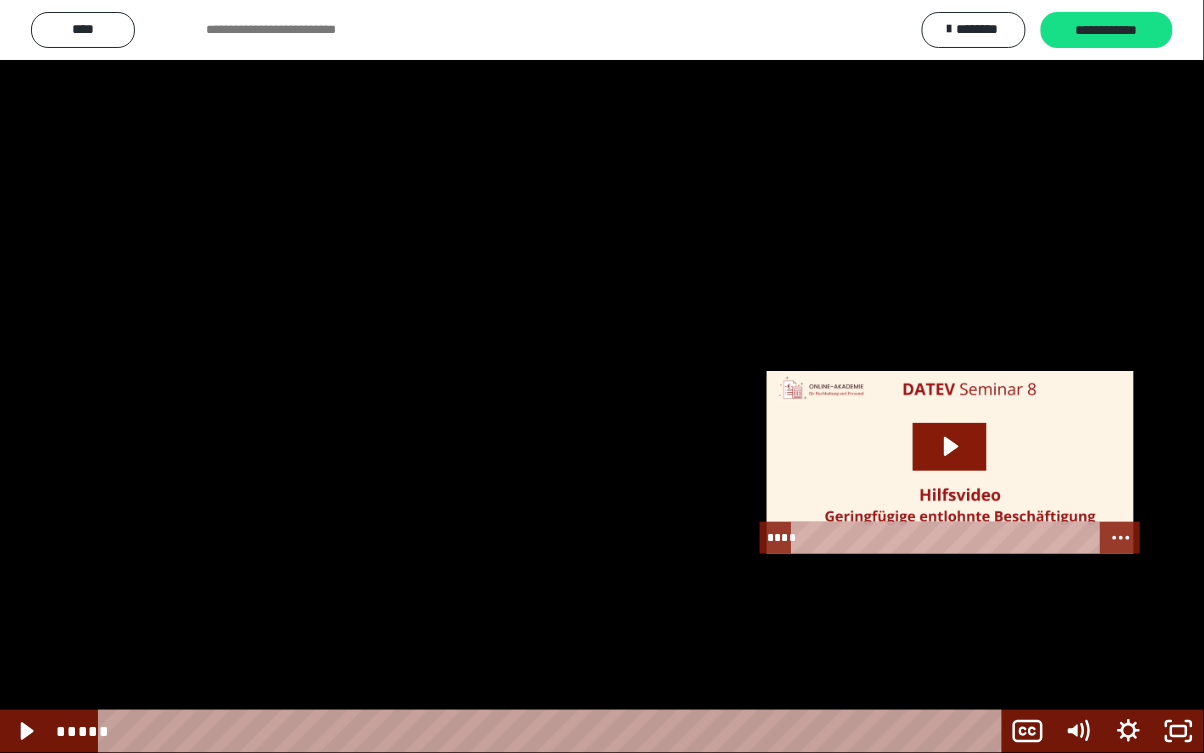 click at bounding box center (602, 376) 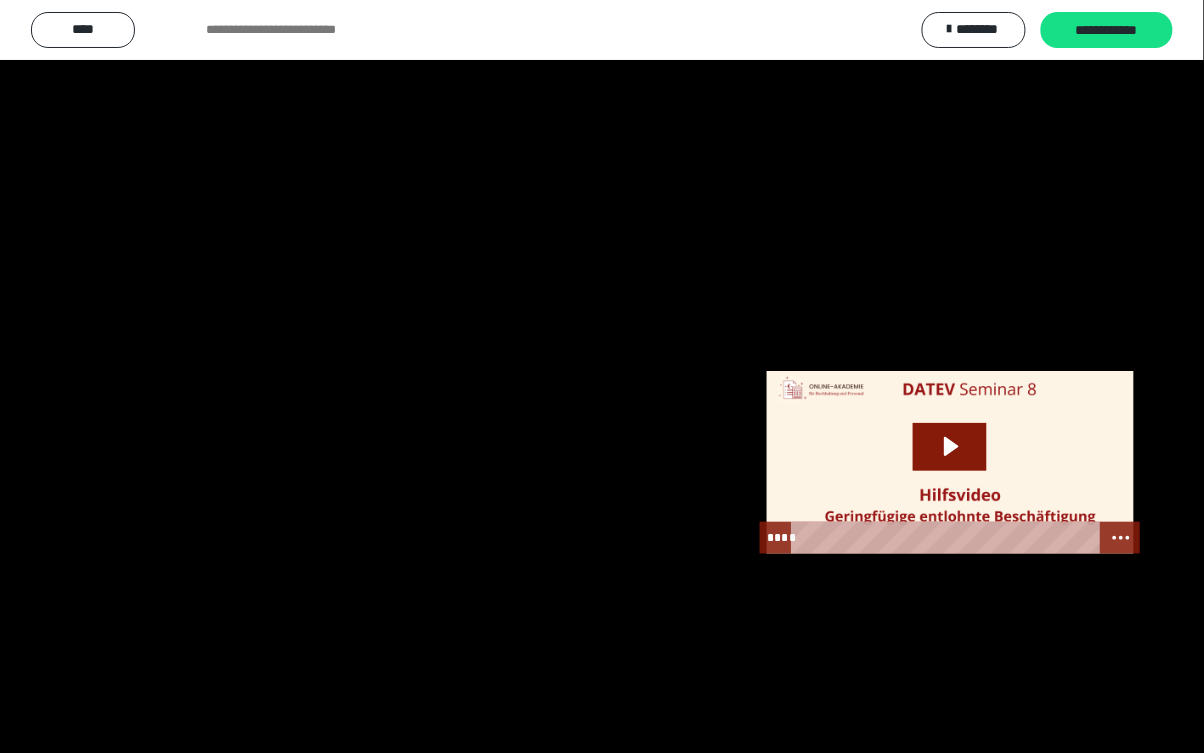 click at bounding box center (602, 376) 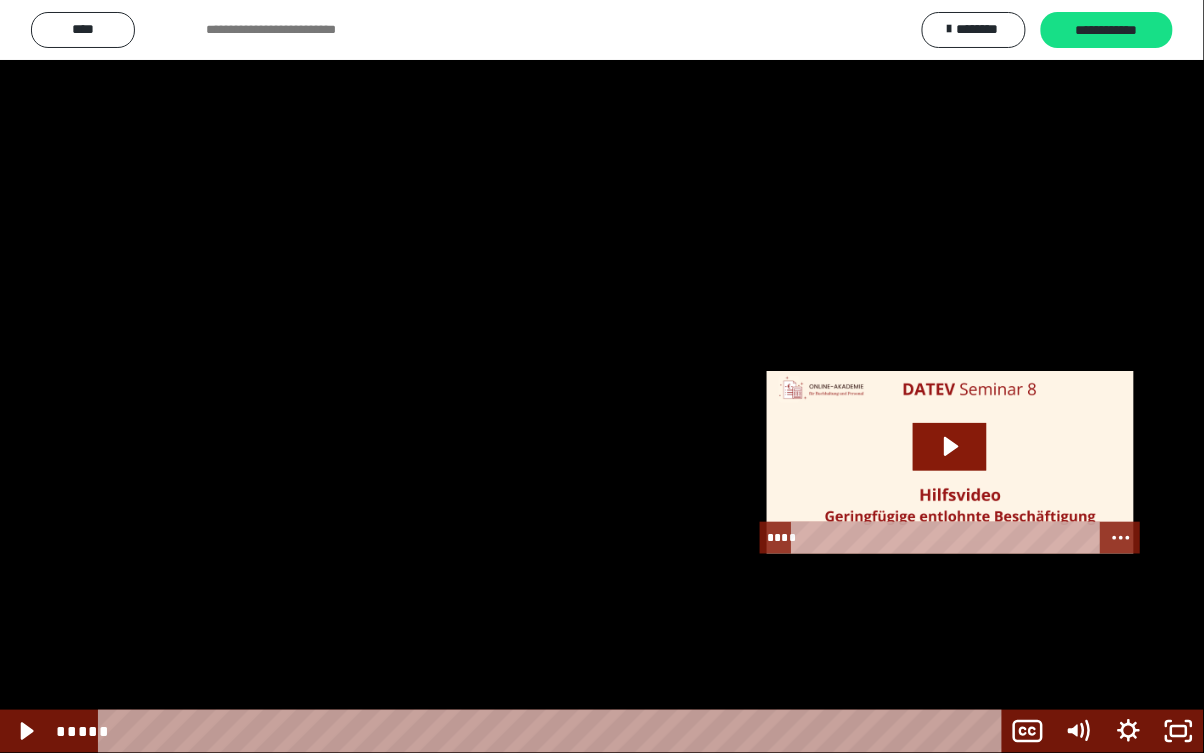 click at bounding box center (602, 376) 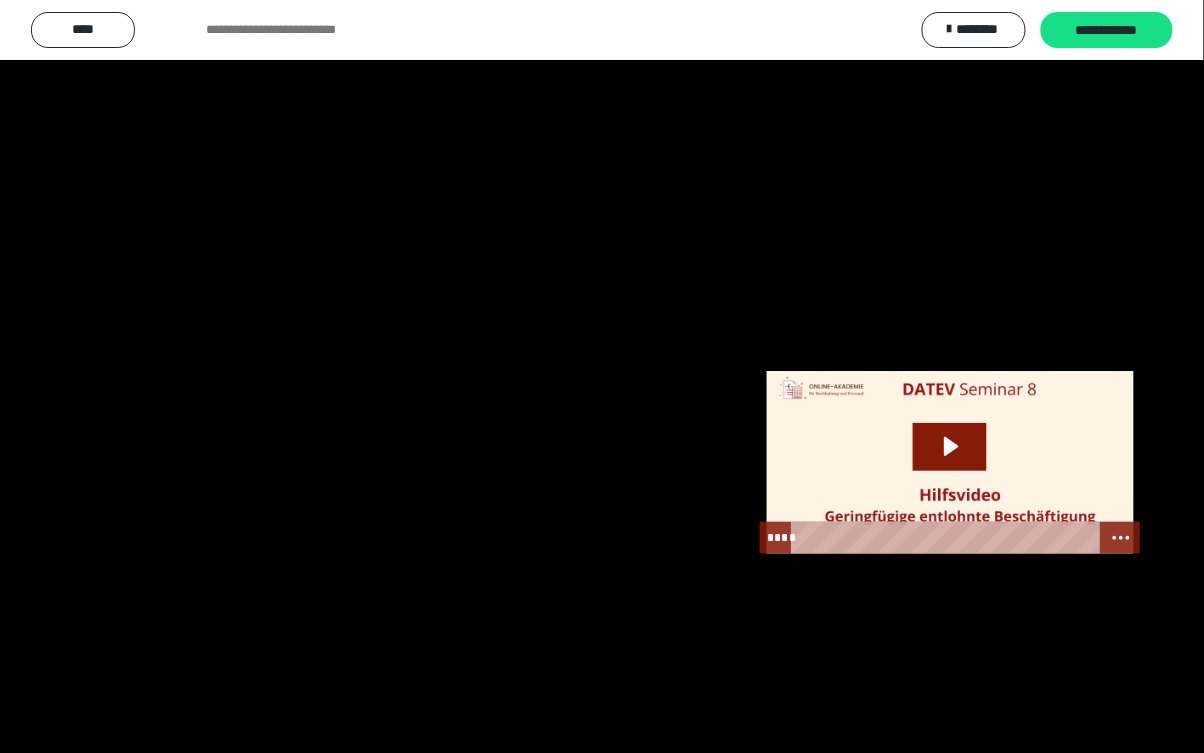 click at bounding box center [602, 376] 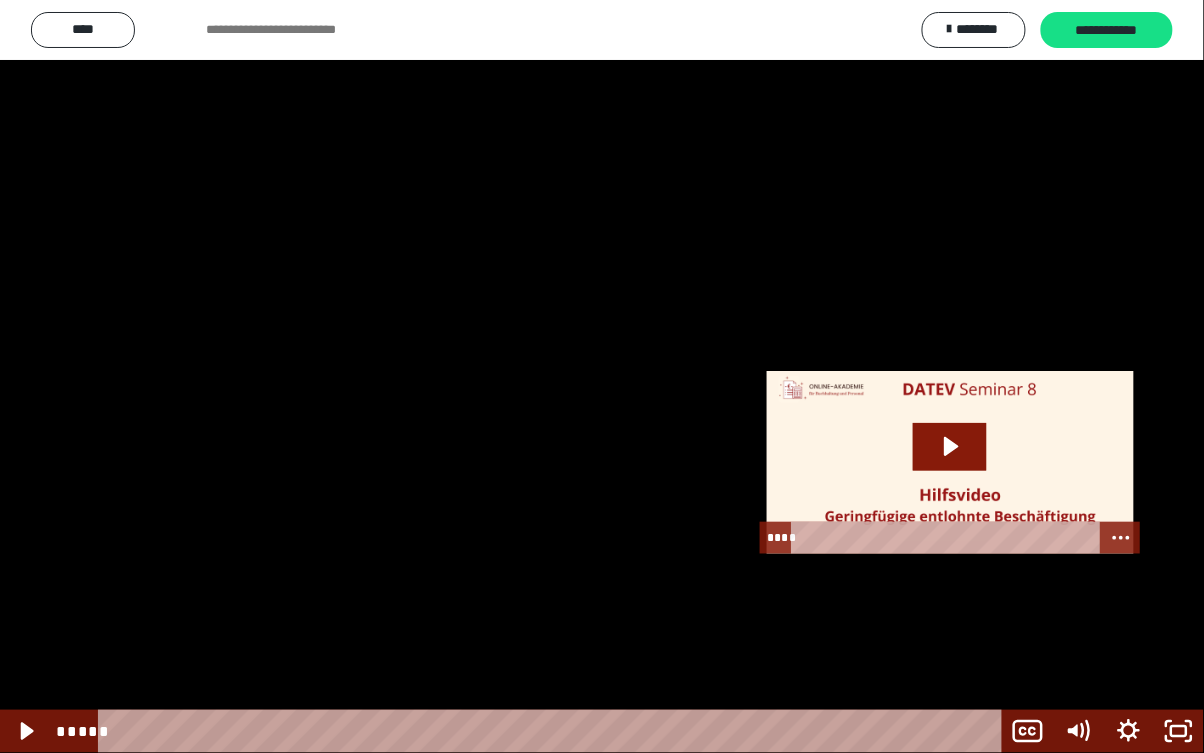 click at bounding box center (602, 376) 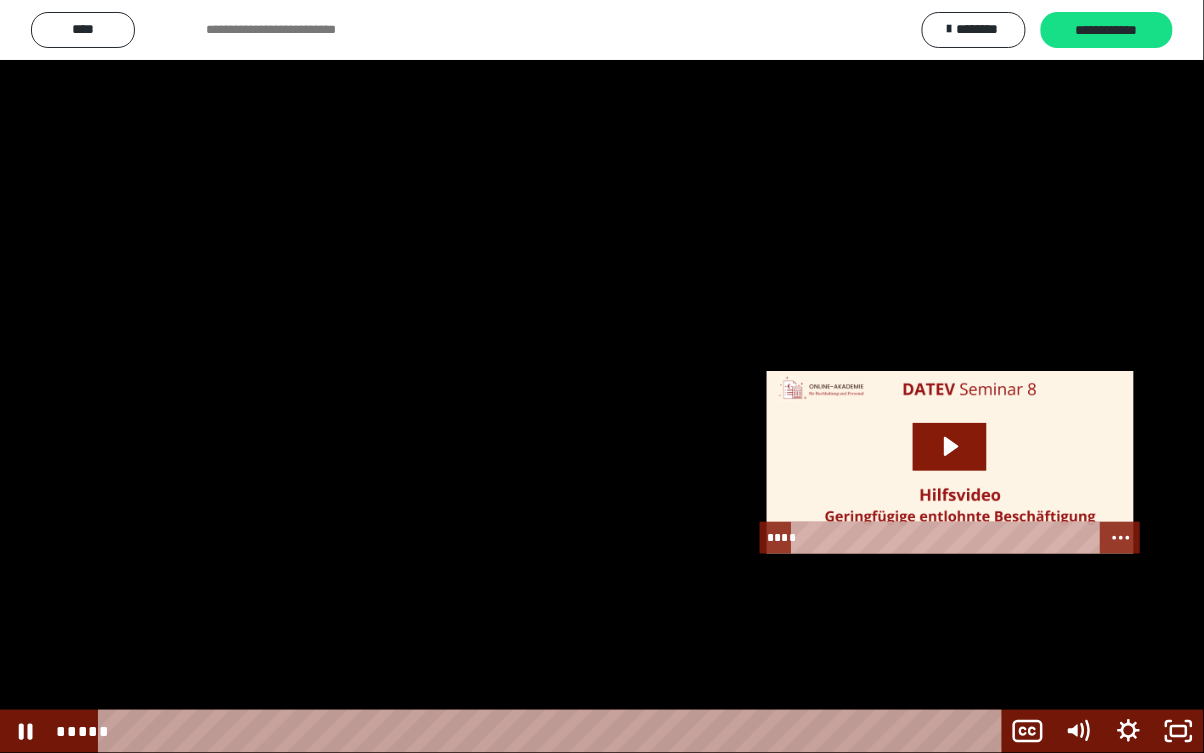 click at bounding box center [602, 376] 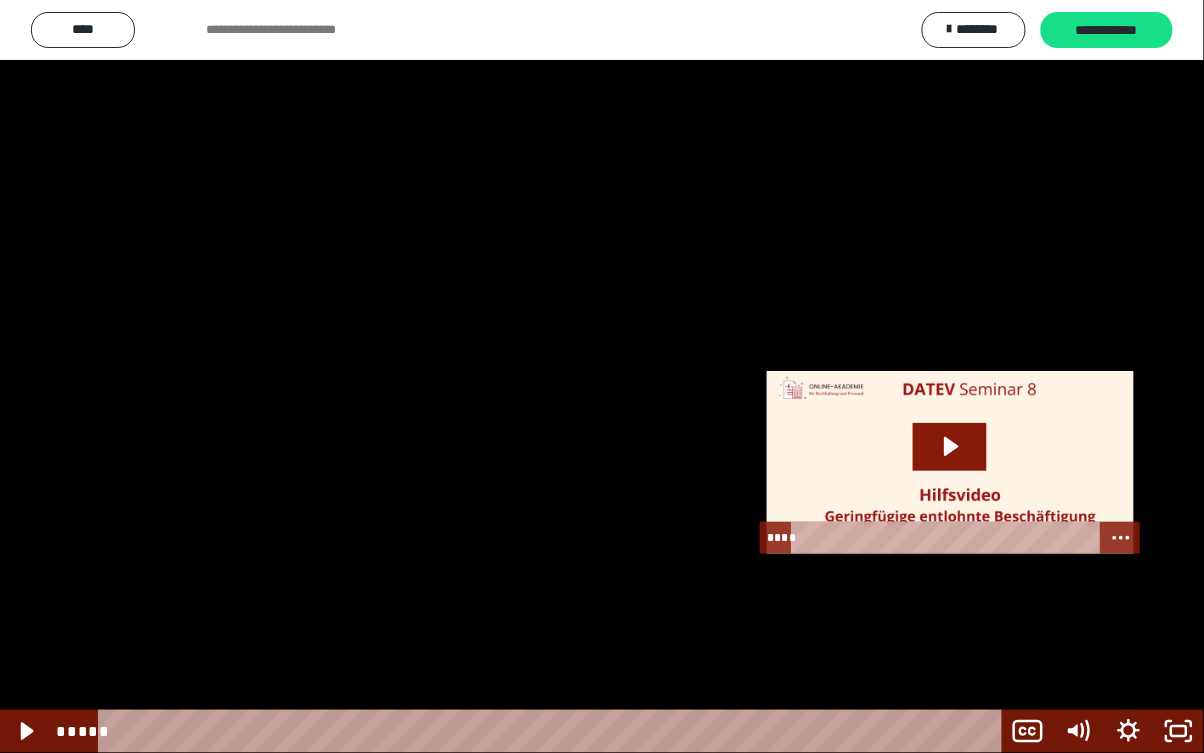 click at bounding box center [602, 376] 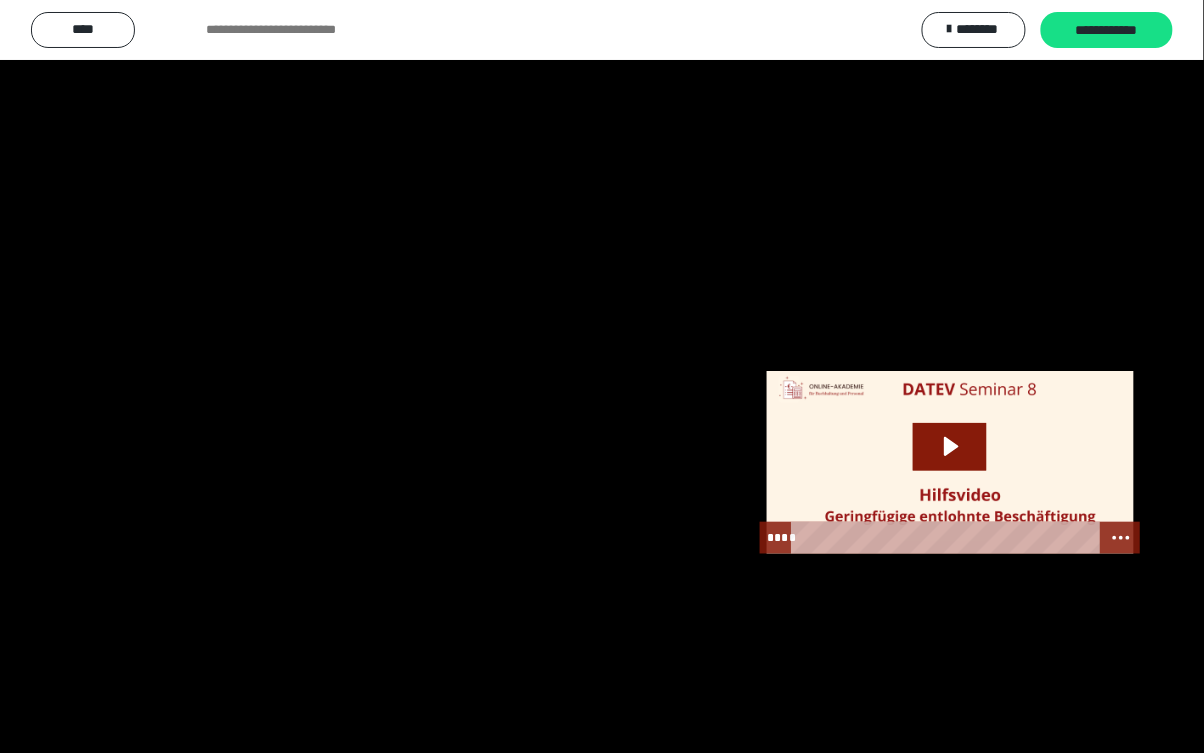 click at bounding box center [602, 376] 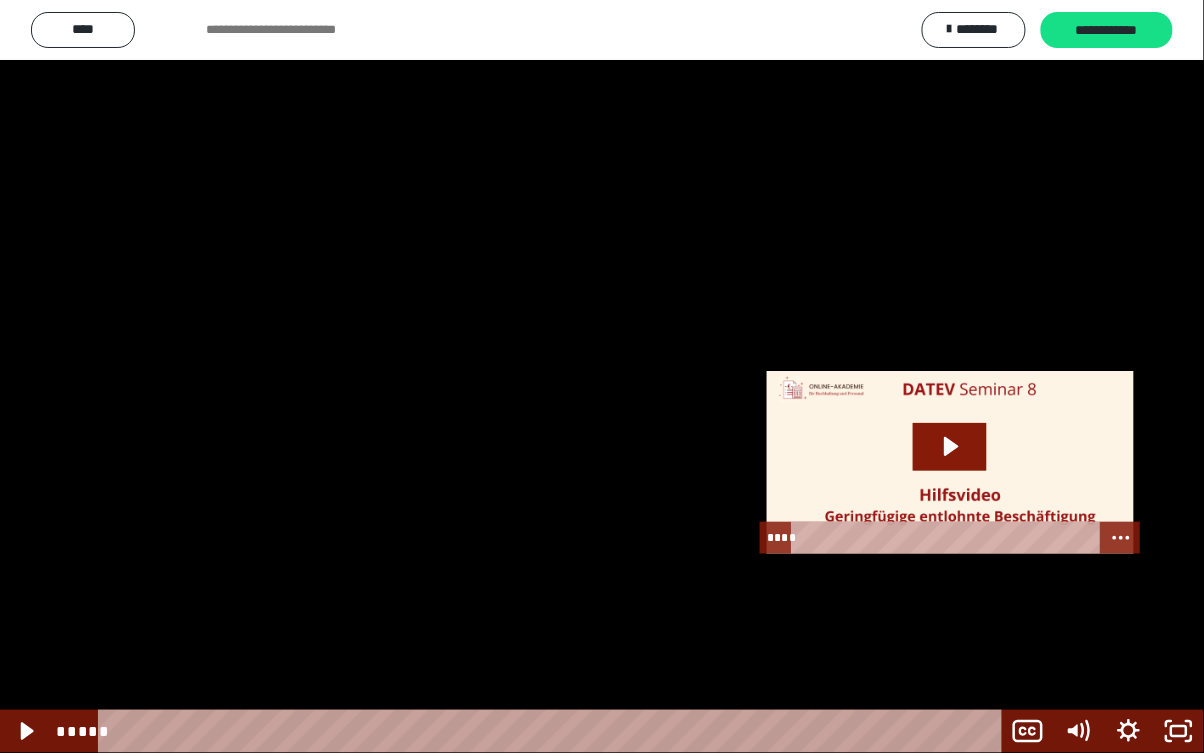 click at bounding box center [602, 376] 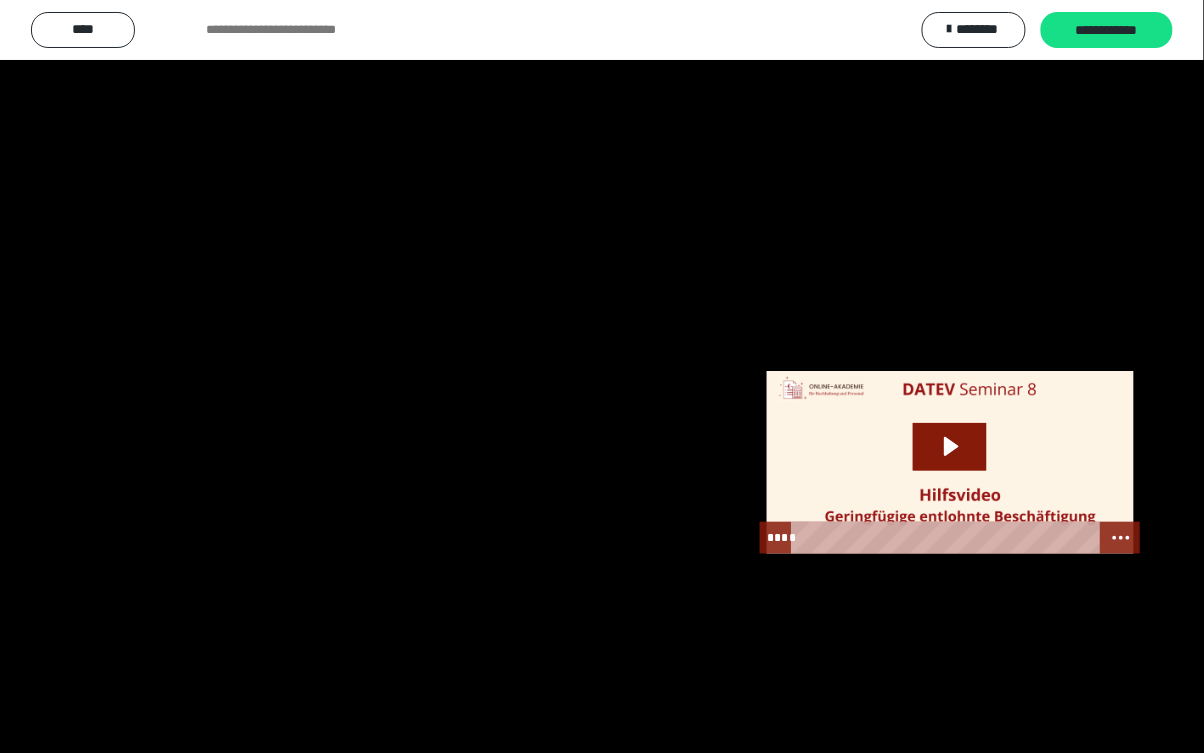 click at bounding box center (602, 376) 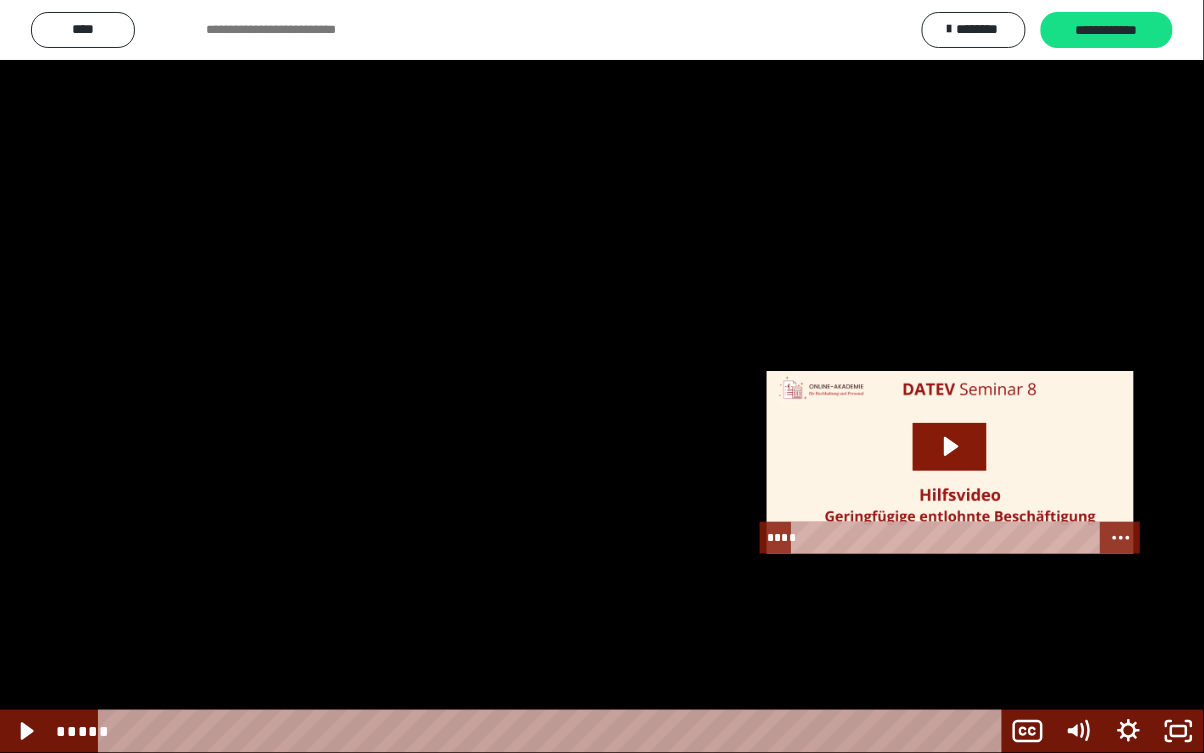 click 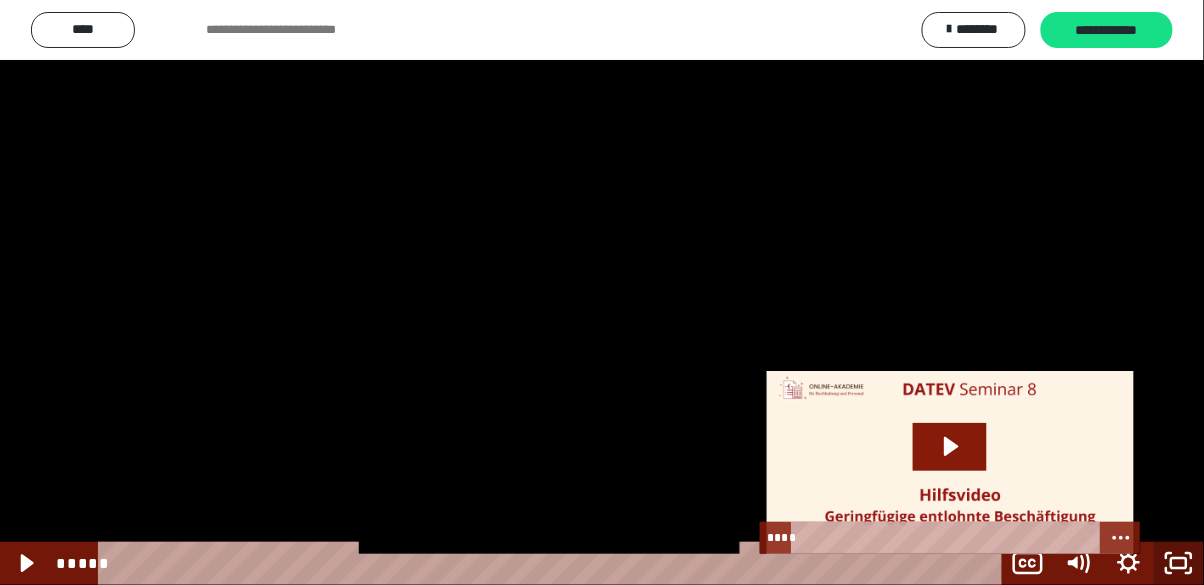 scroll, scrollTop: 95, scrollLeft: 0, axis: vertical 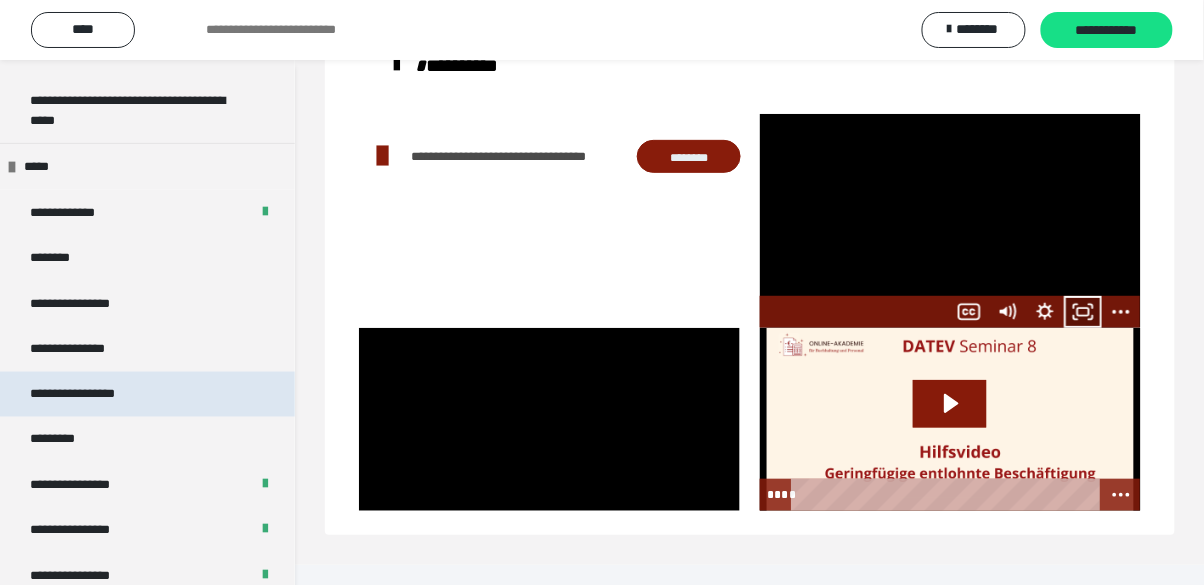 click on "**********" at bounding box center (147, 395) 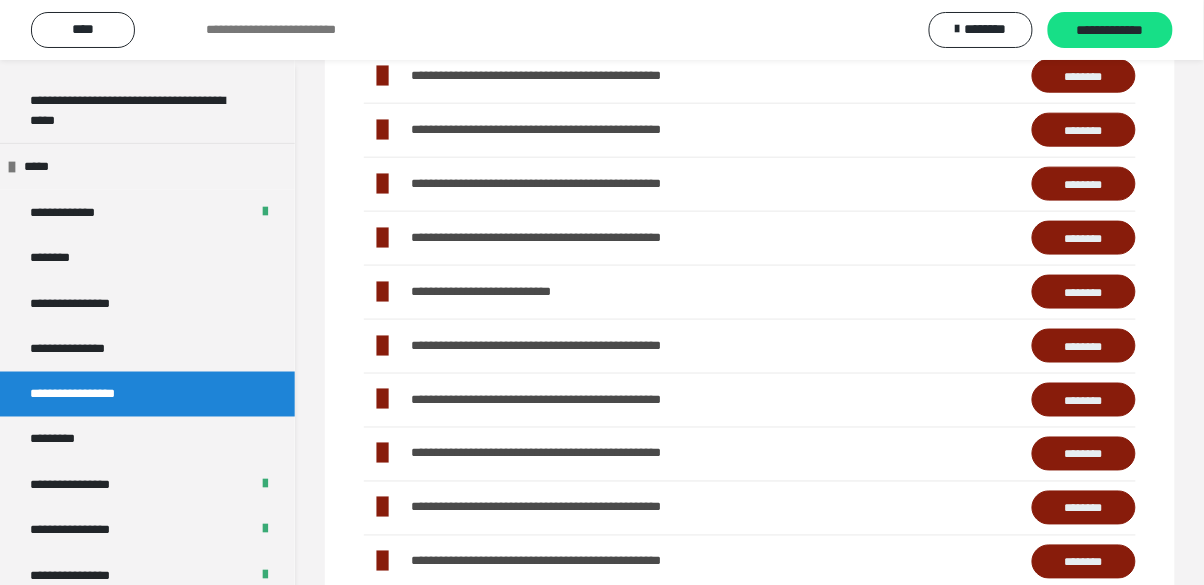 scroll, scrollTop: 450, scrollLeft: 0, axis: vertical 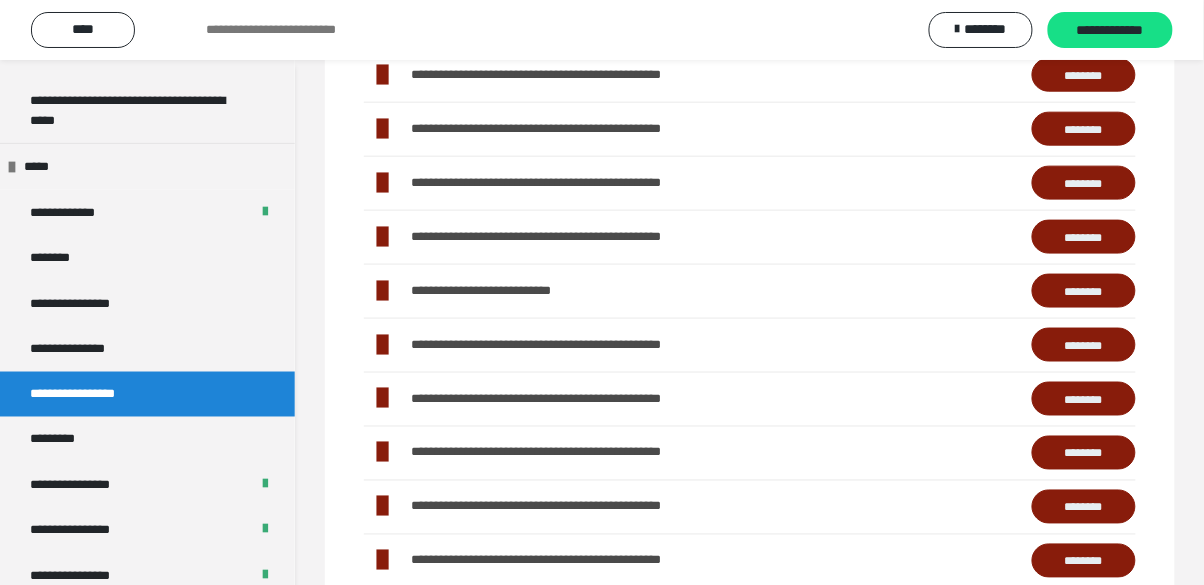 click on "********" at bounding box center (1084, 453) 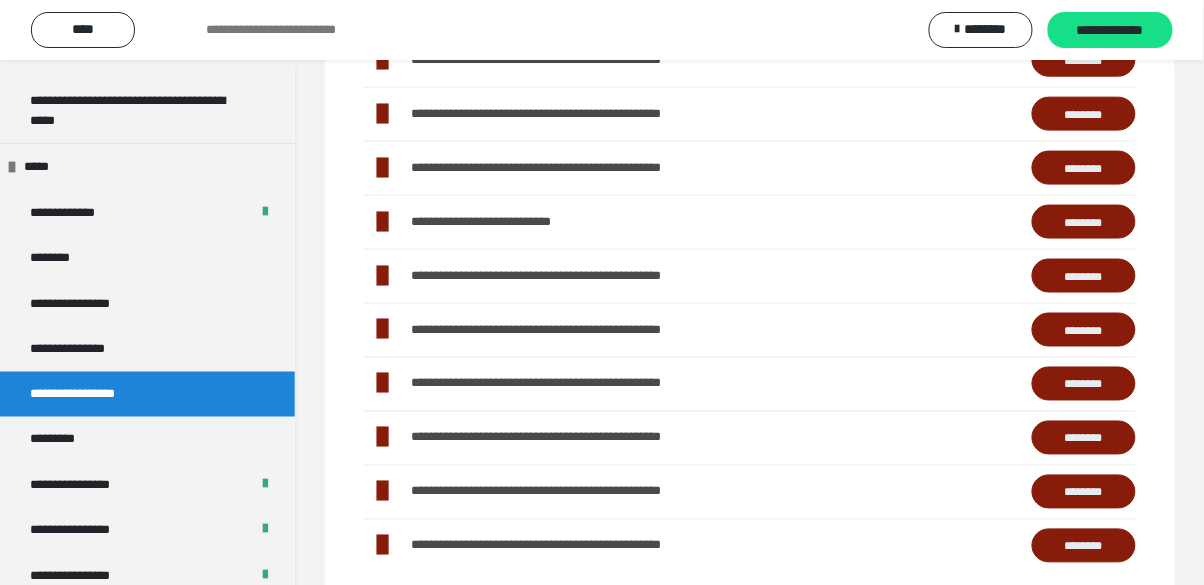 scroll, scrollTop: 546, scrollLeft: 0, axis: vertical 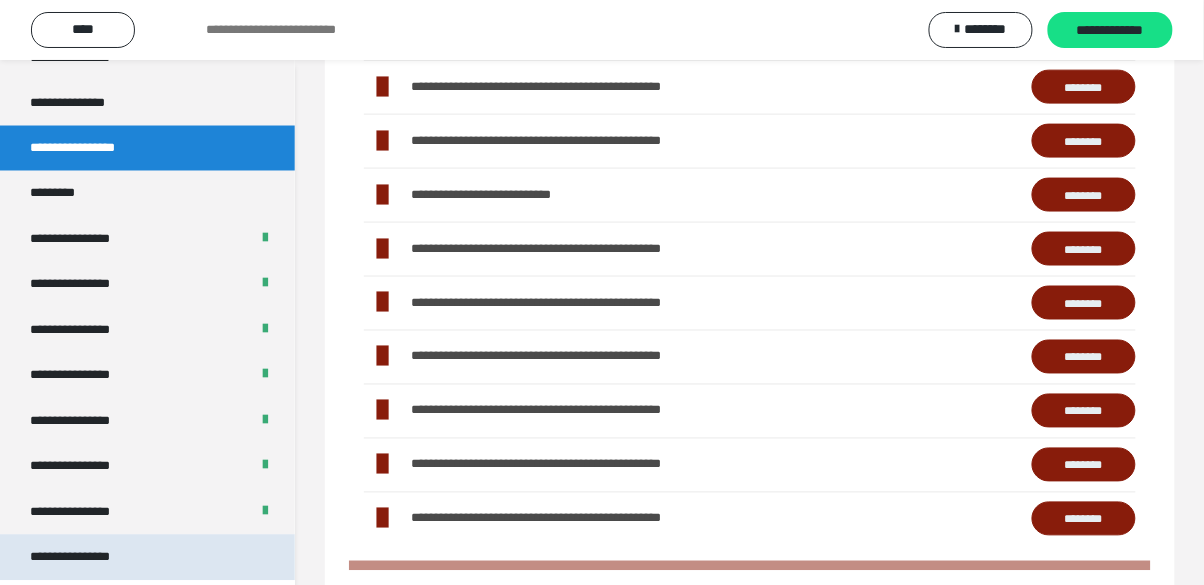 click on "**********" at bounding box center [147, 558] 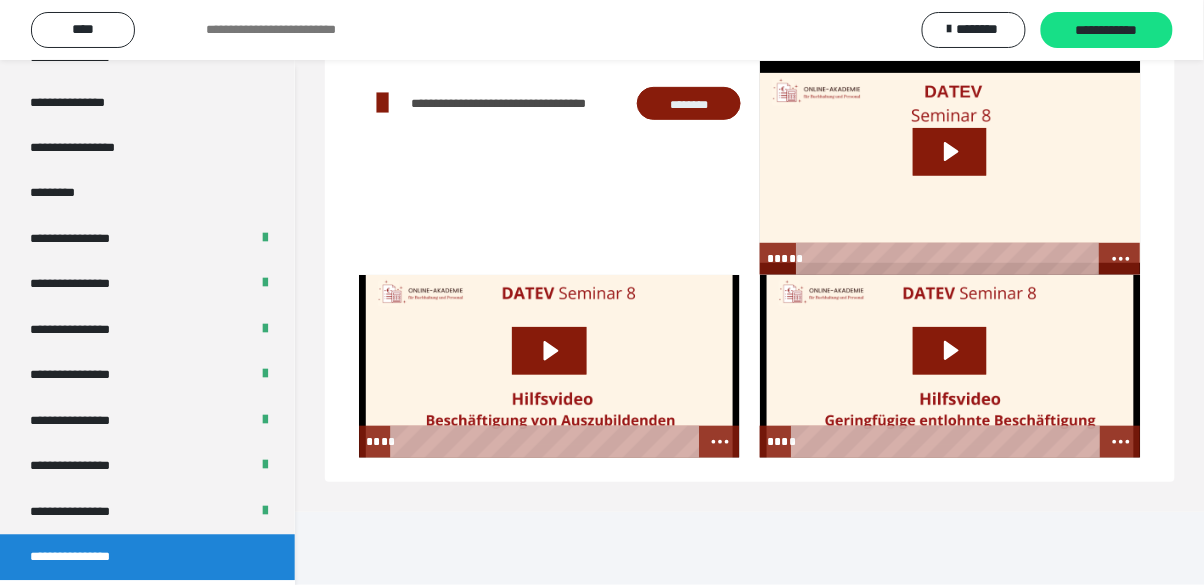scroll, scrollTop: 156, scrollLeft: 0, axis: vertical 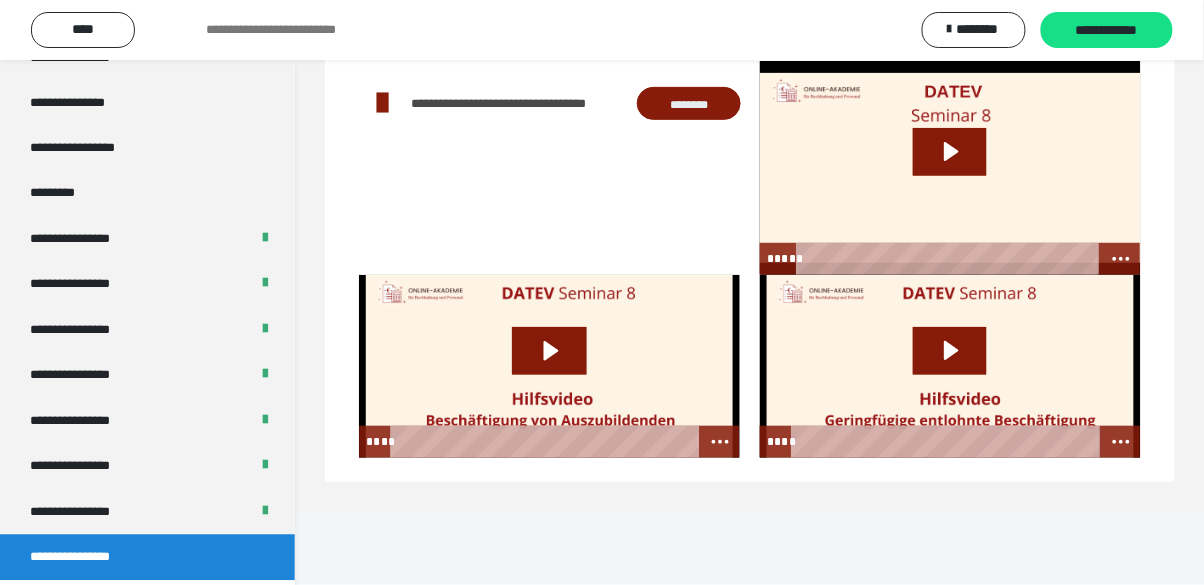 click 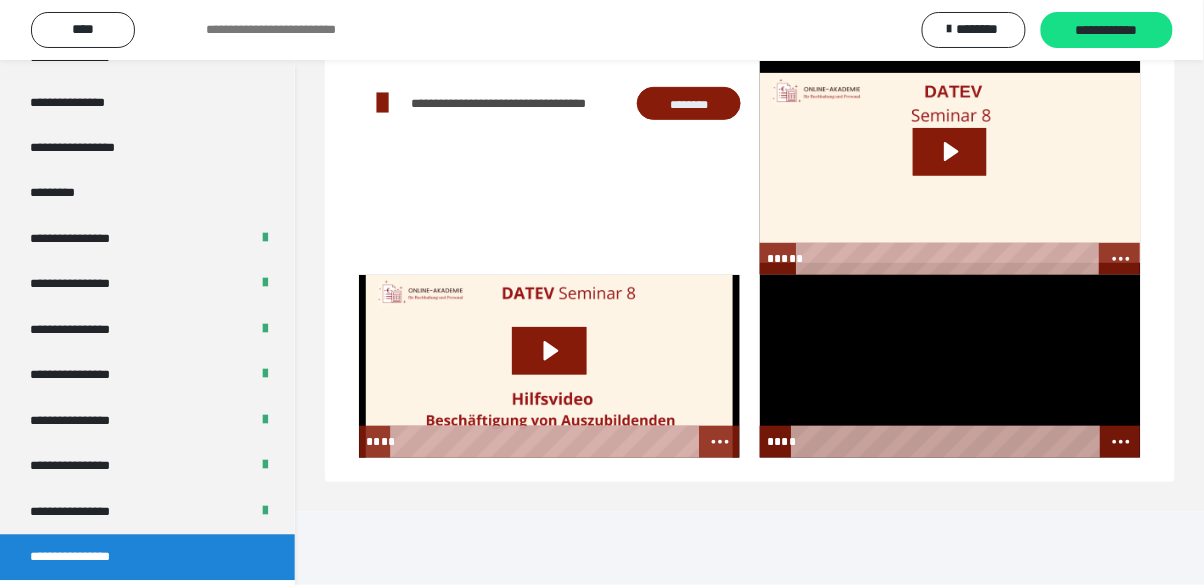 click at bounding box center [950, 366] 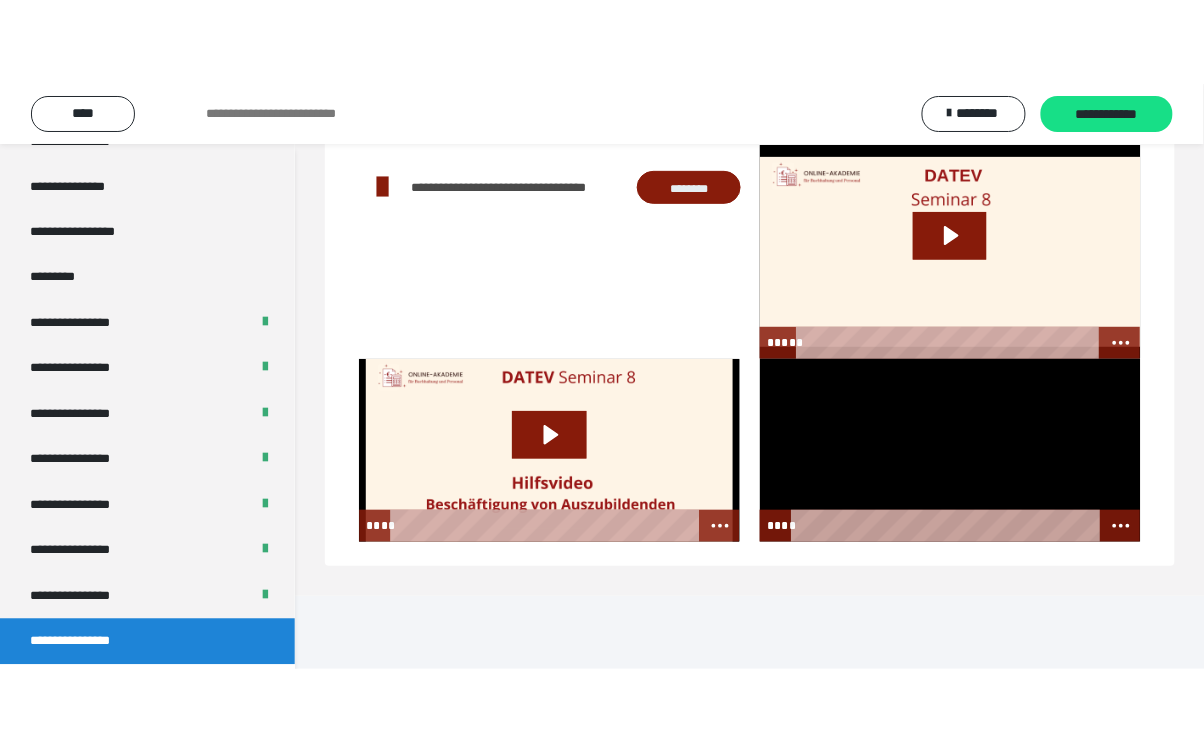 scroll, scrollTop: 60, scrollLeft: 0, axis: vertical 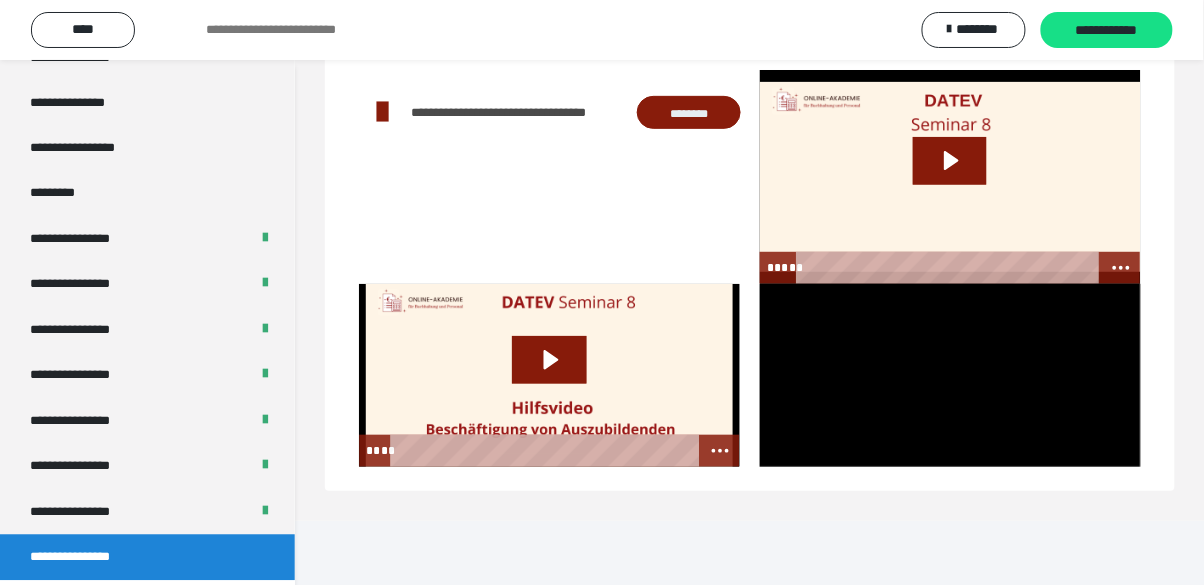 click at bounding box center (950, 375) 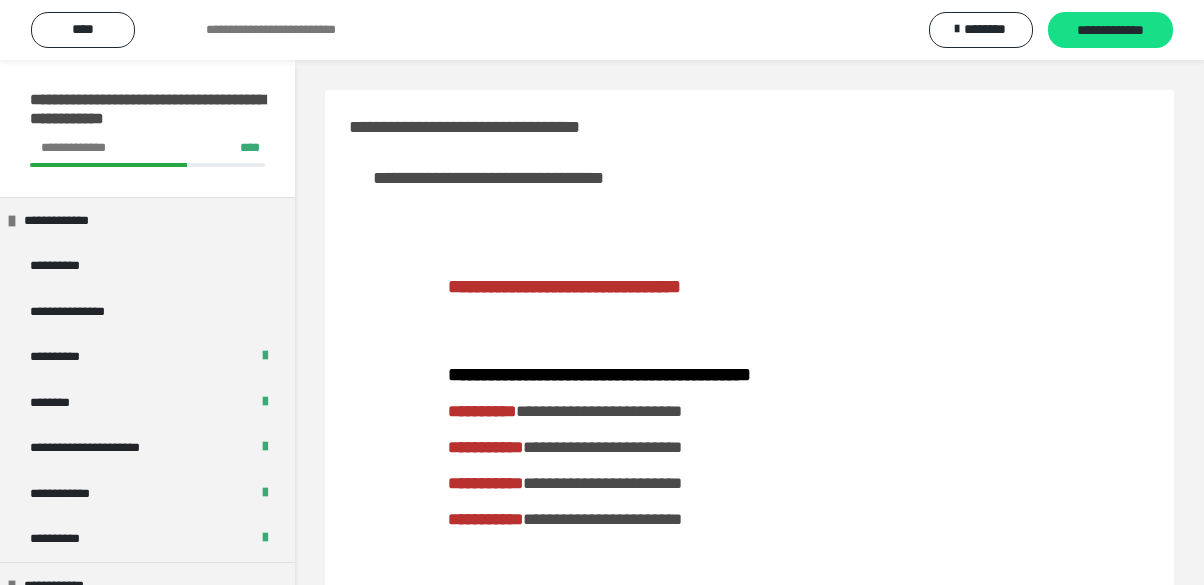 scroll, scrollTop: 2232, scrollLeft: 0, axis: vertical 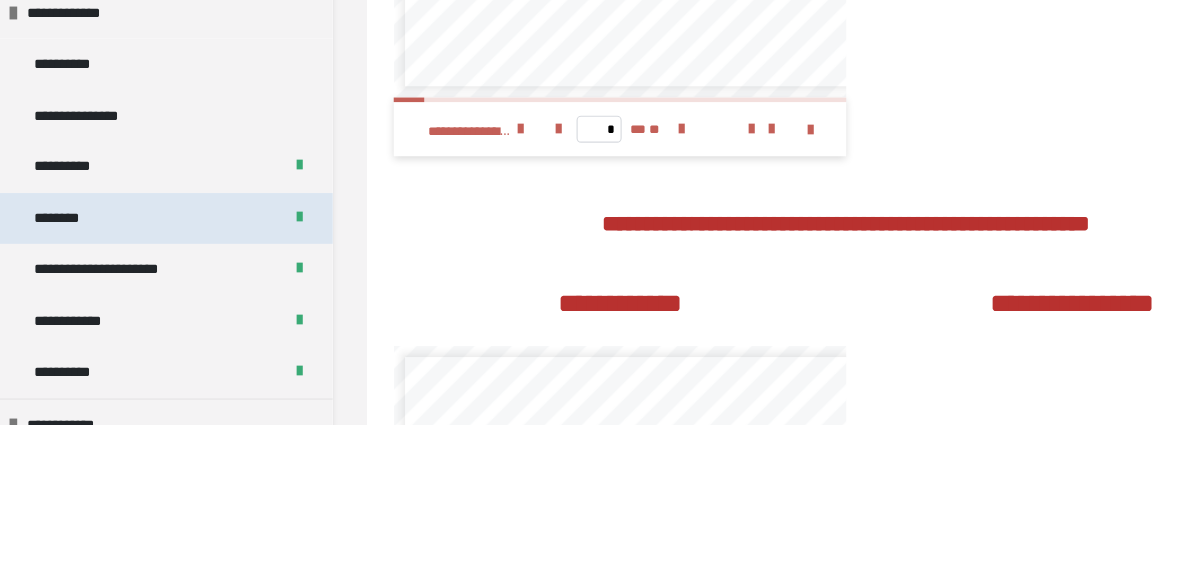 click on "********" at bounding box center (59, 403) 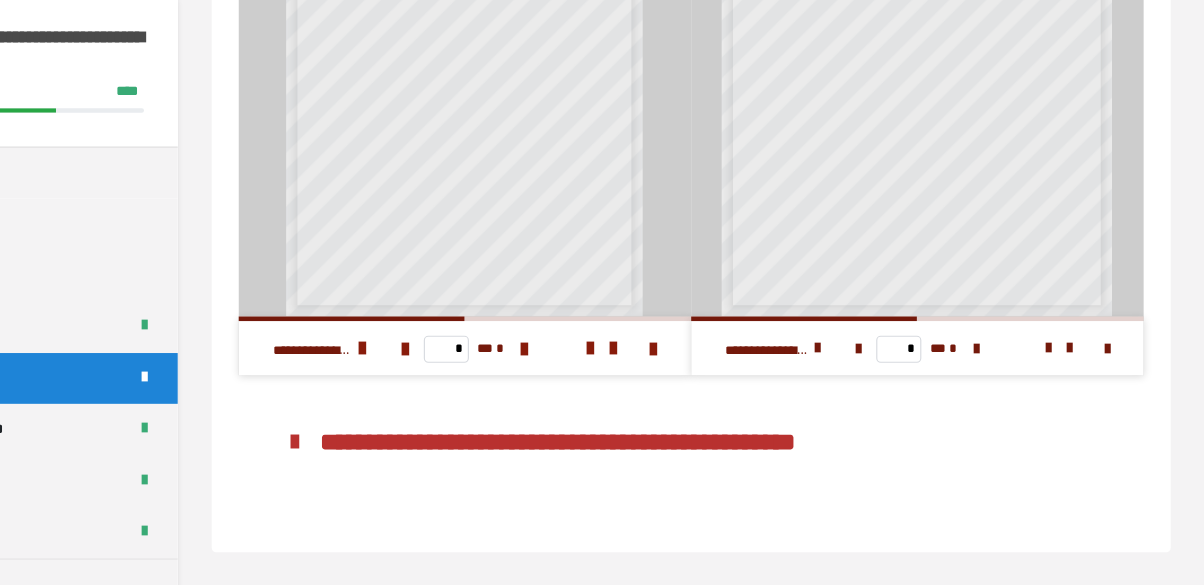 scroll, scrollTop: 242, scrollLeft: 0, axis: vertical 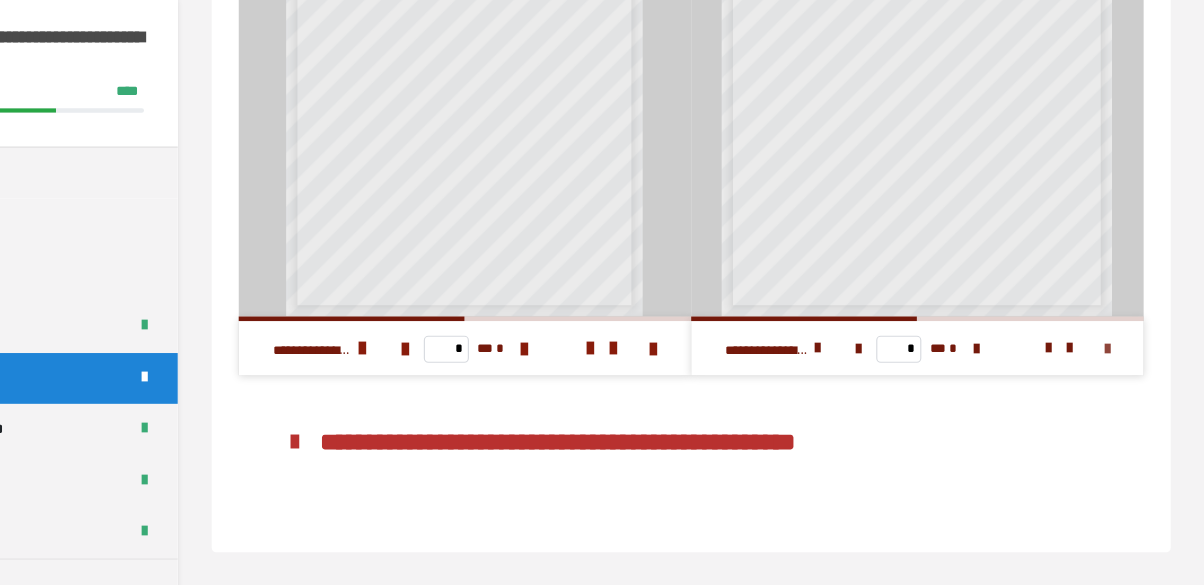 click at bounding box center [1119, 376] 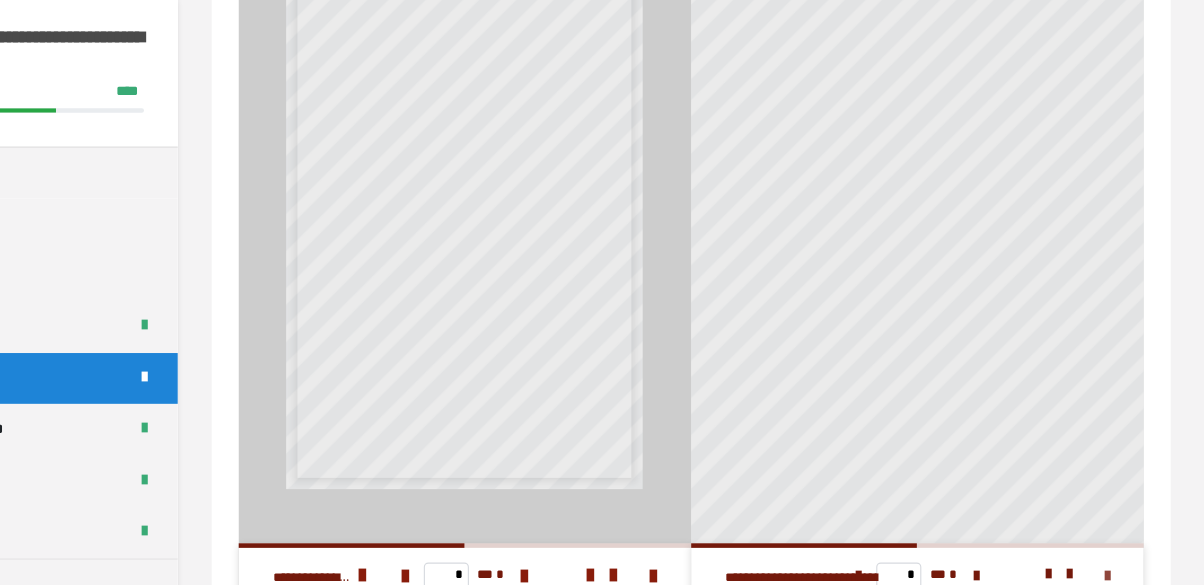 scroll, scrollTop: 74, scrollLeft: 0, axis: vertical 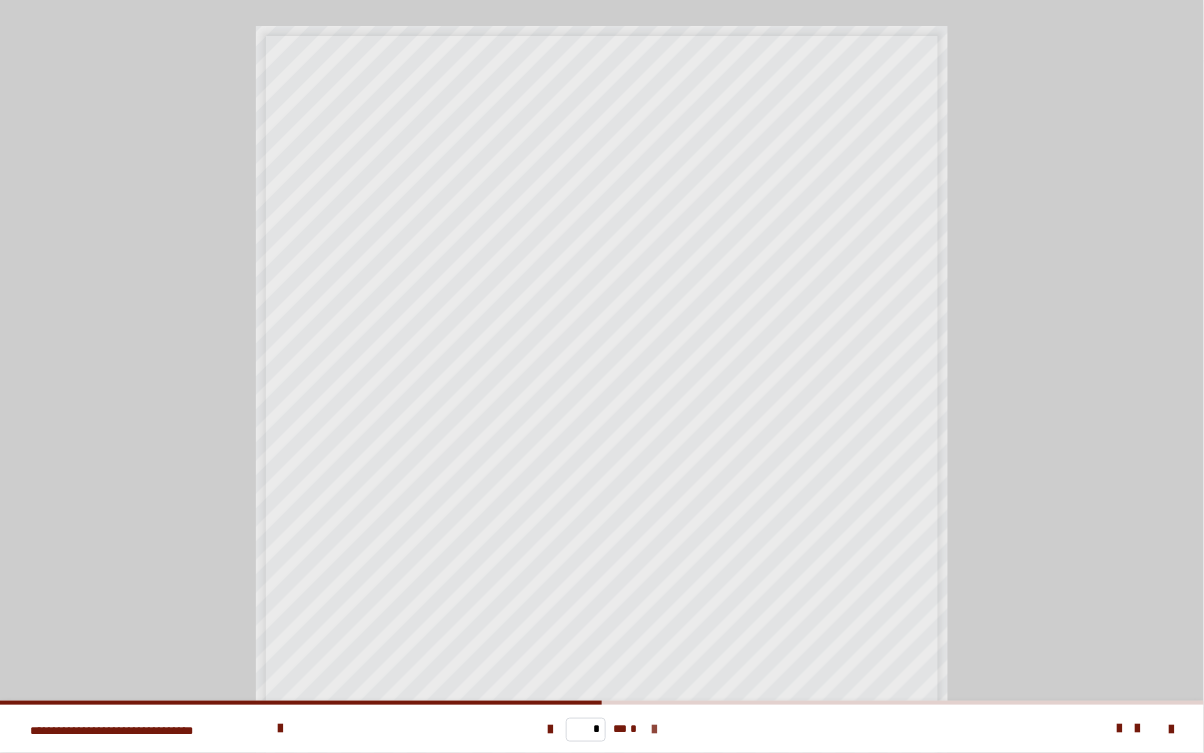 click at bounding box center (654, 729) 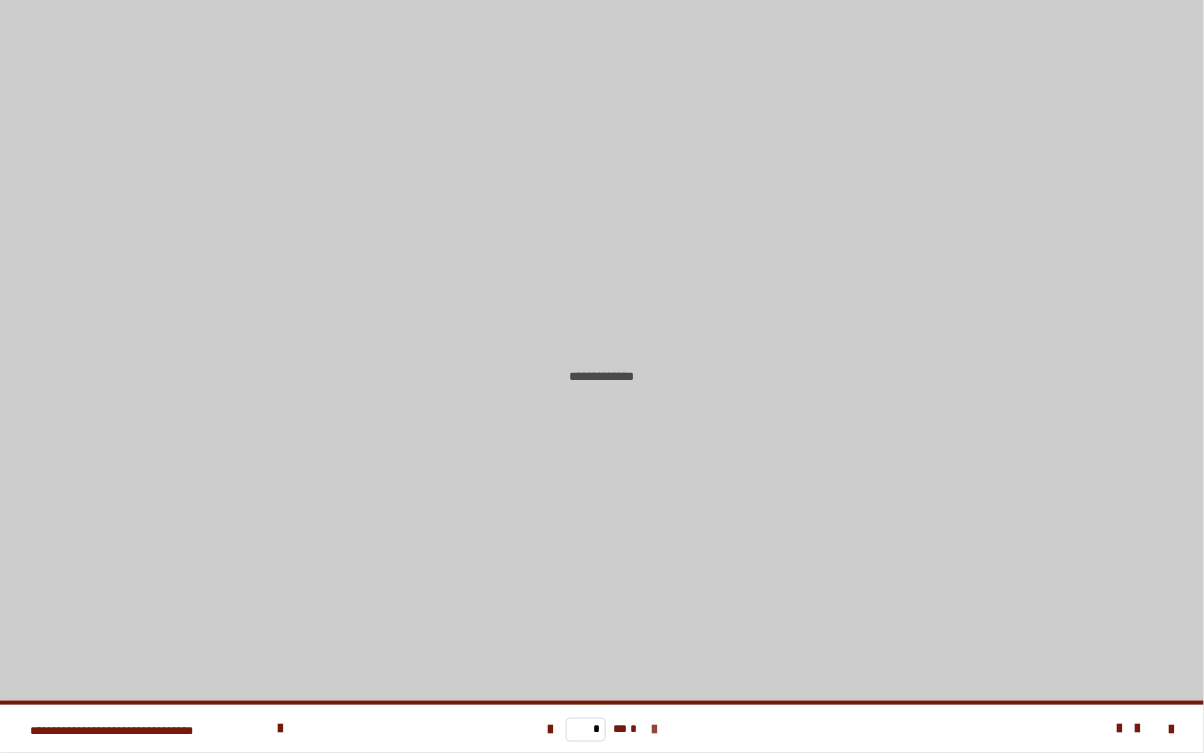 type on "*" 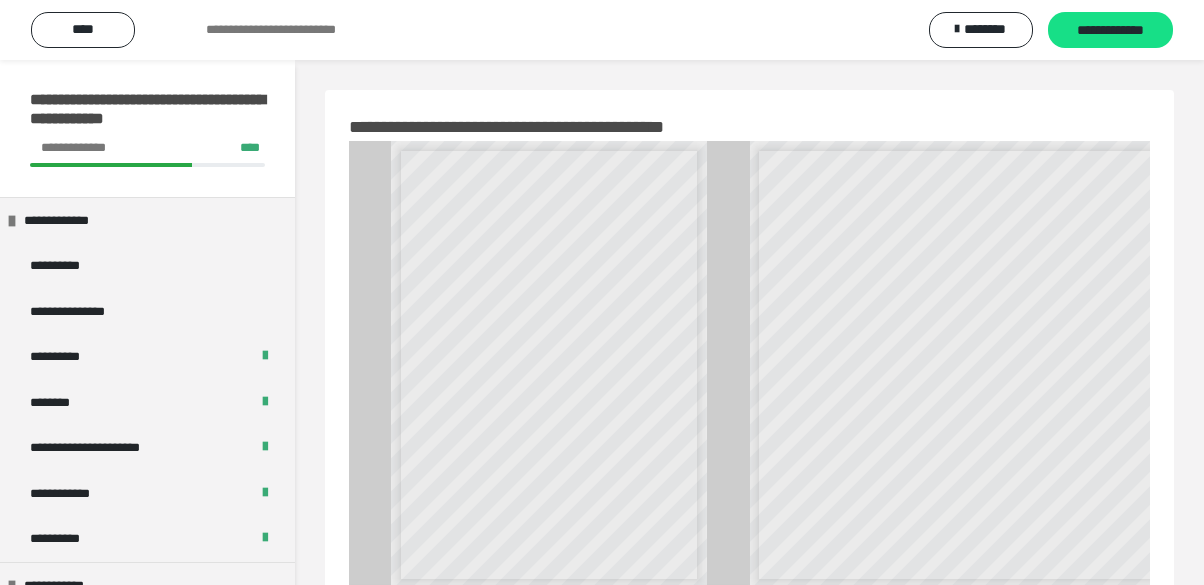 scroll, scrollTop: 190, scrollLeft: 0, axis: vertical 